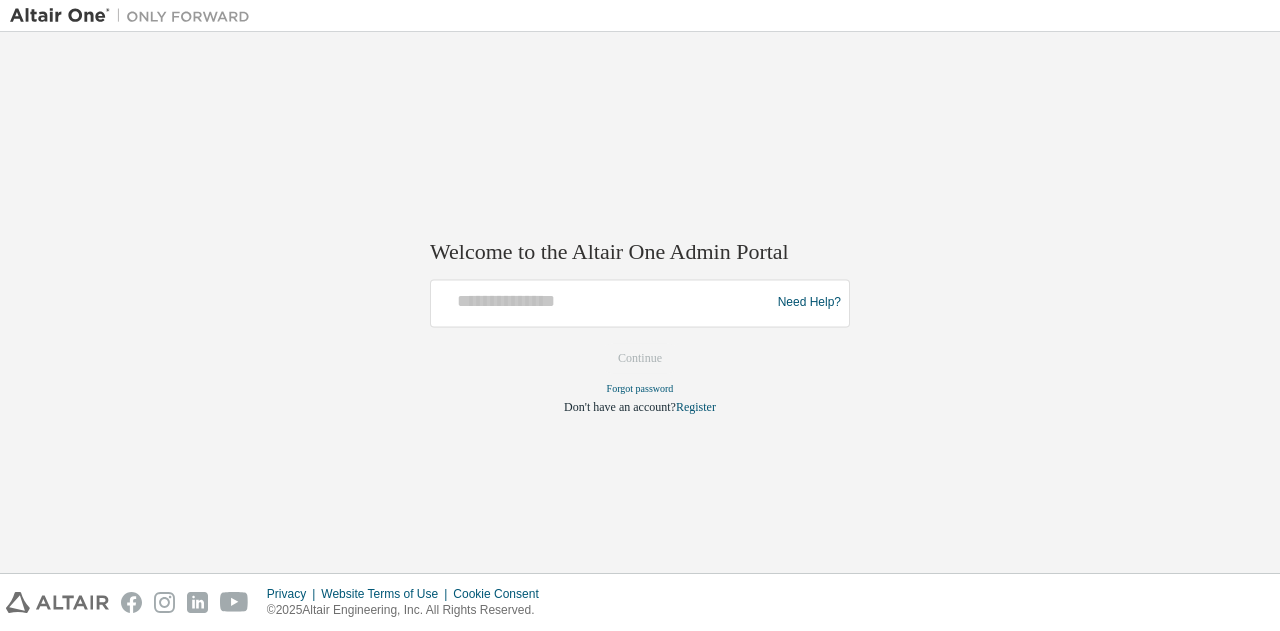 scroll, scrollTop: 0, scrollLeft: 0, axis: both 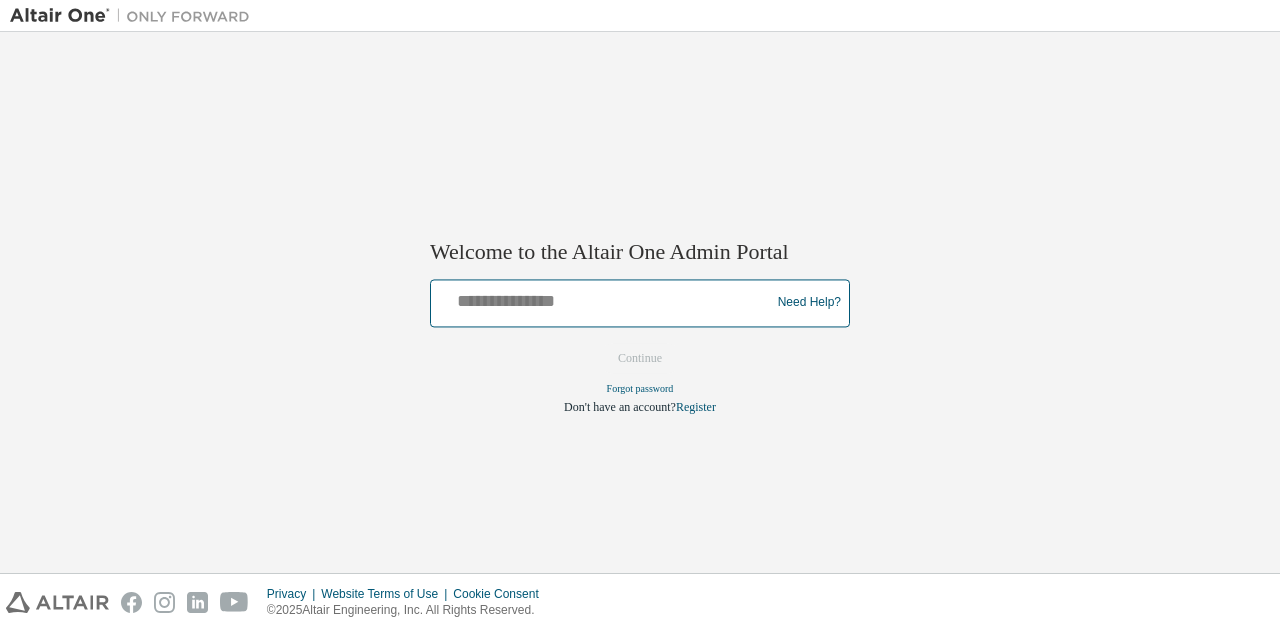 click at bounding box center (603, 298) 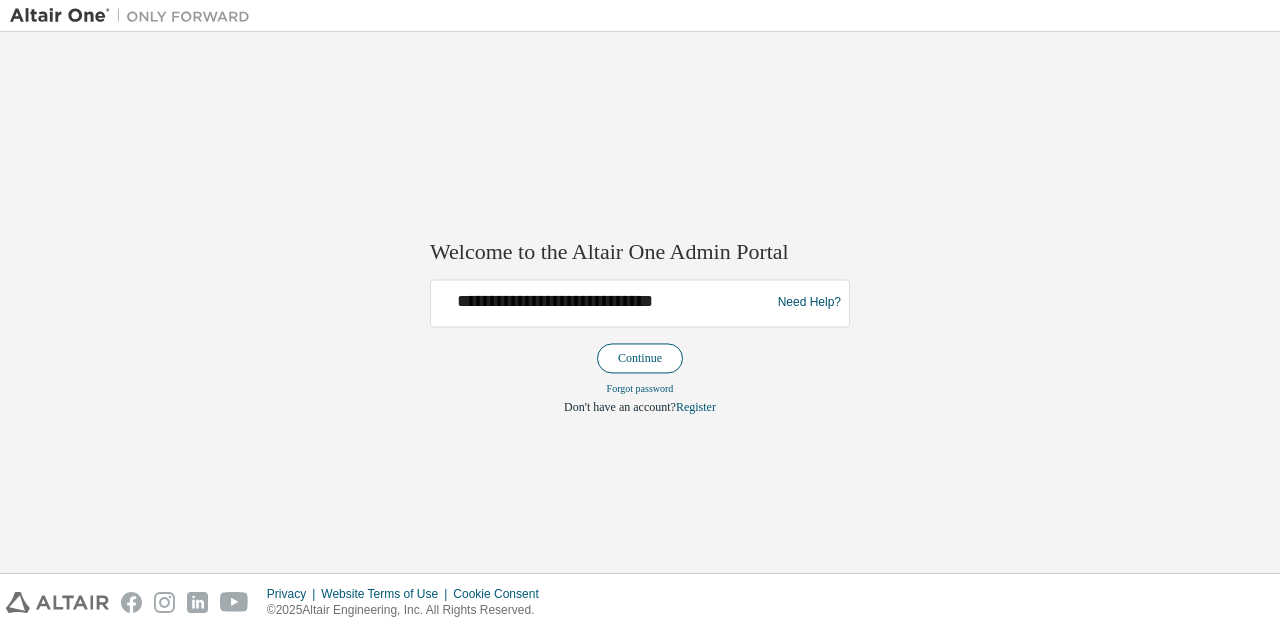 click on "Continue" at bounding box center [640, 358] 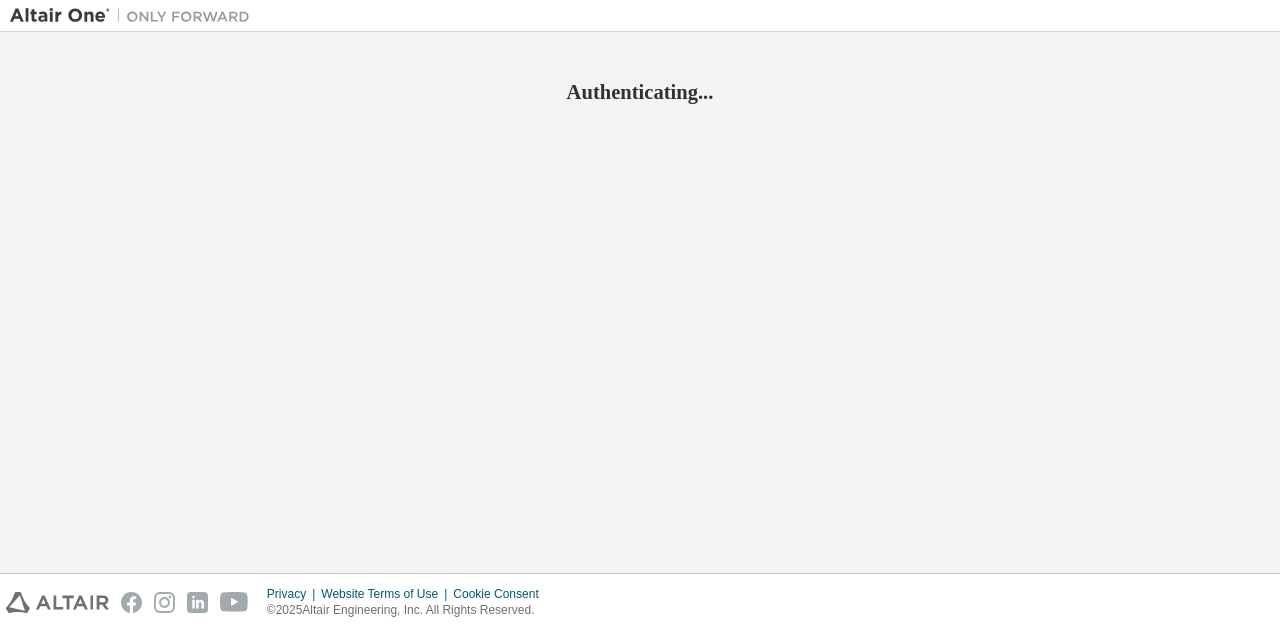 scroll, scrollTop: 0, scrollLeft: 0, axis: both 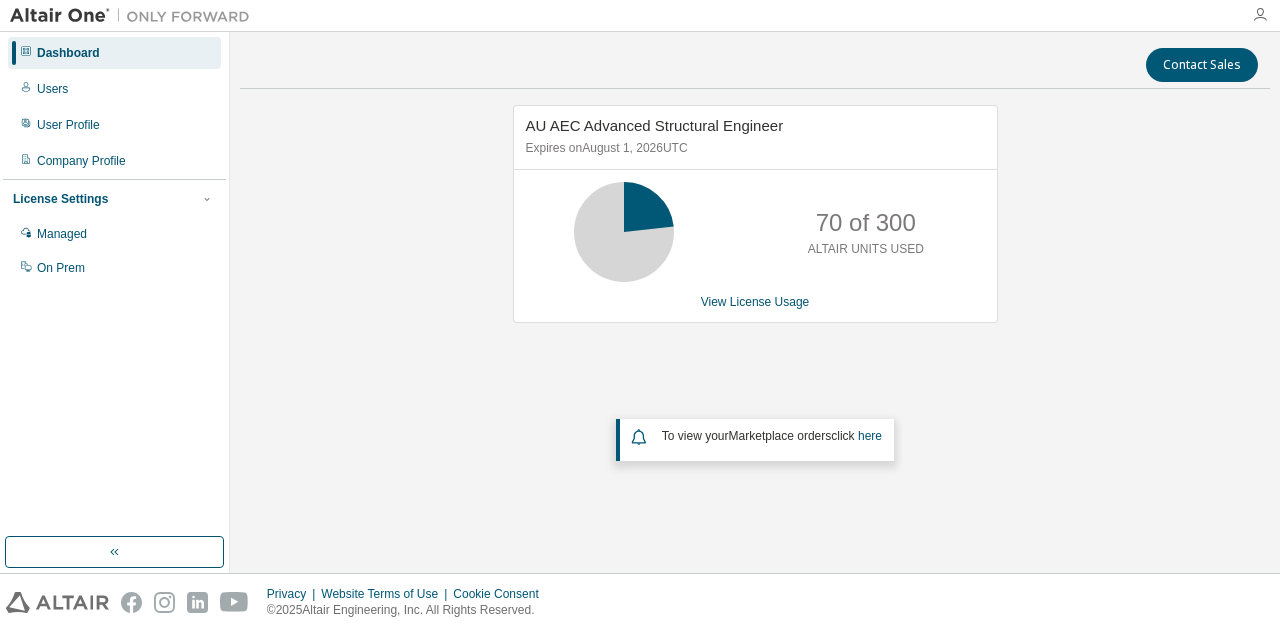 click at bounding box center (1260, 15) 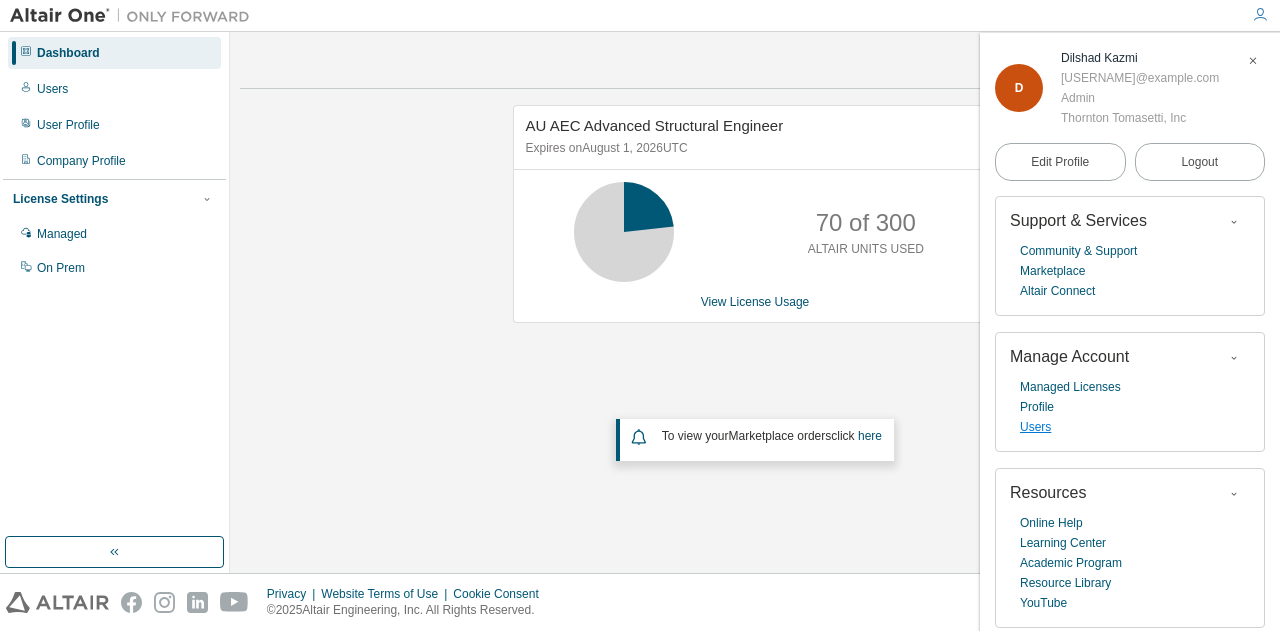click on "Users" at bounding box center (1035, 427) 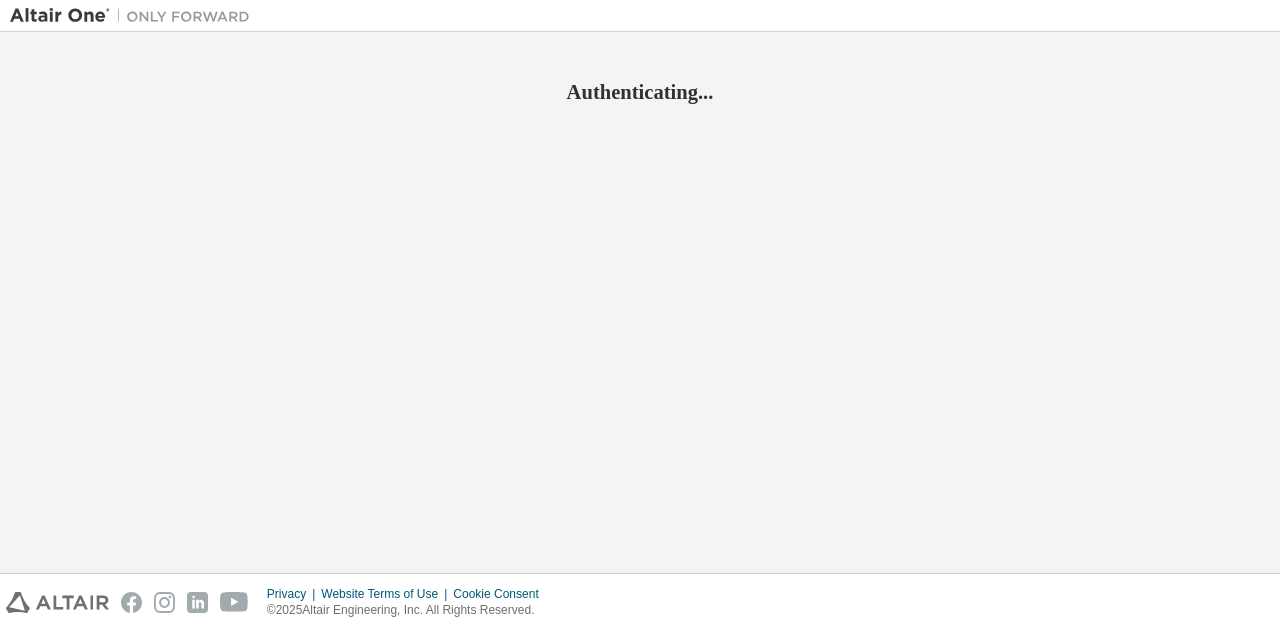 scroll, scrollTop: 0, scrollLeft: 0, axis: both 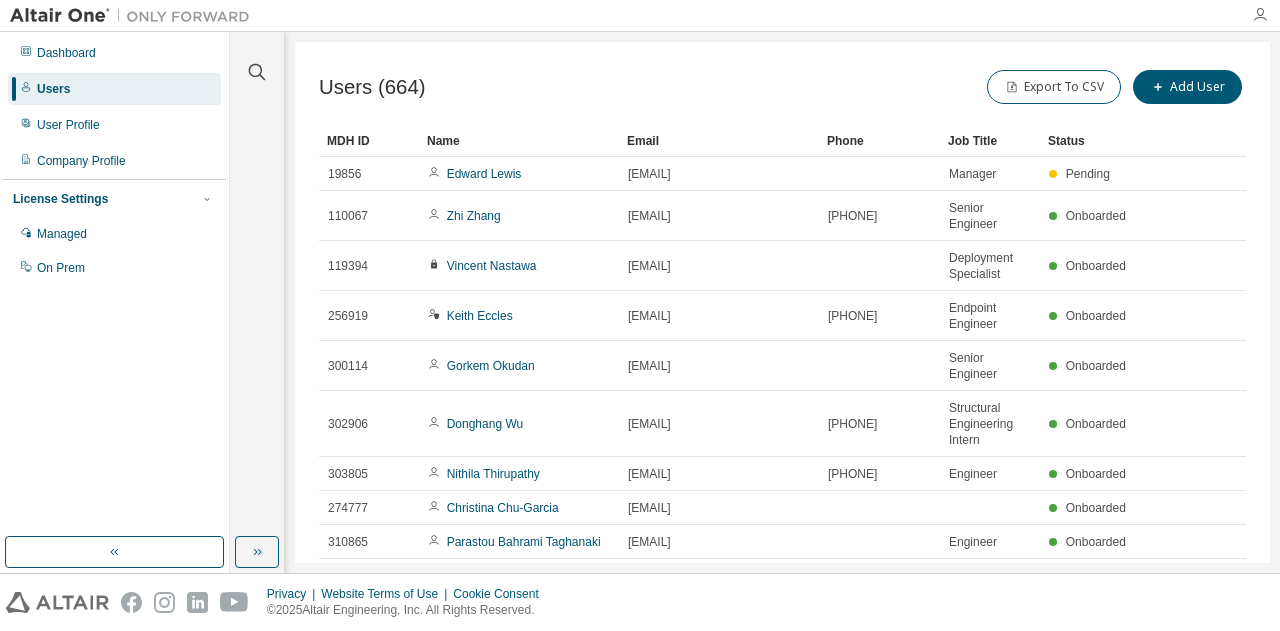 click at bounding box center [1260, 15] 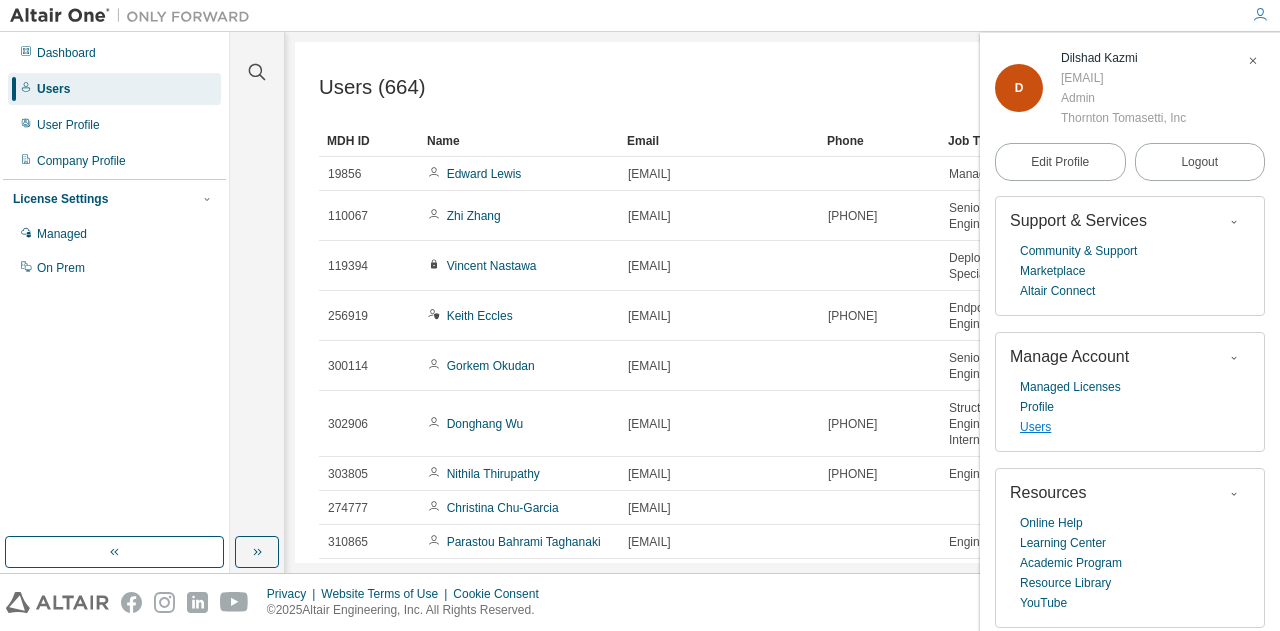 click on "Users" at bounding box center (1035, 427) 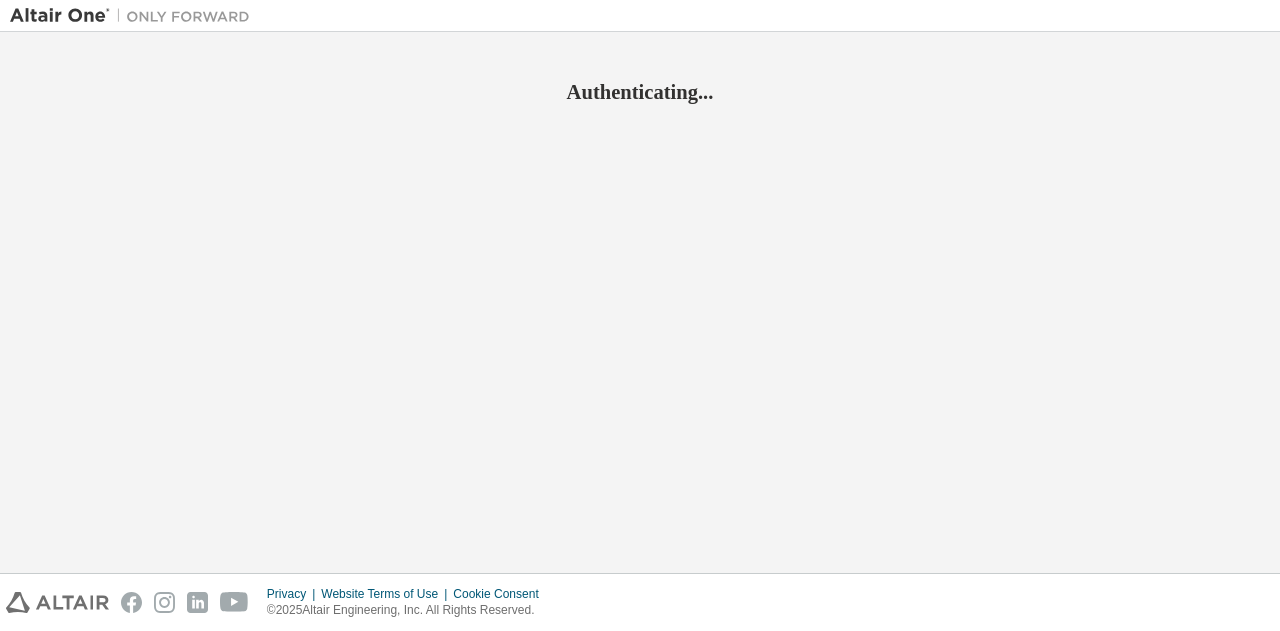 scroll, scrollTop: 0, scrollLeft: 0, axis: both 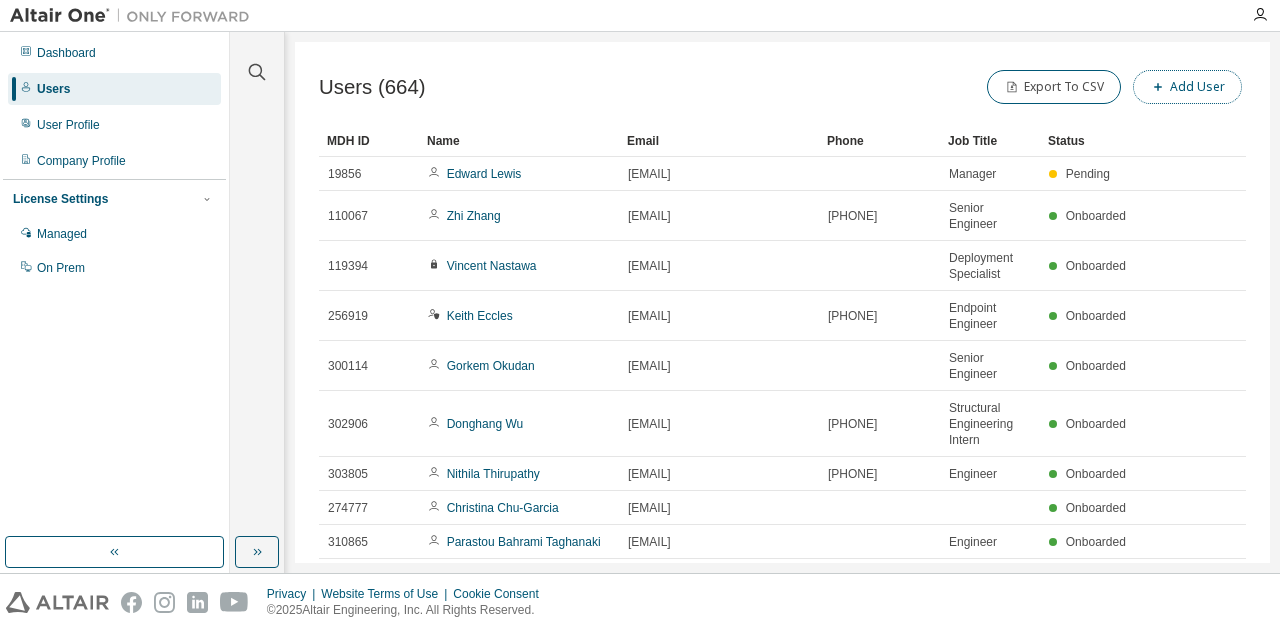 click on "Add User" at bounding box center [1187, 87] 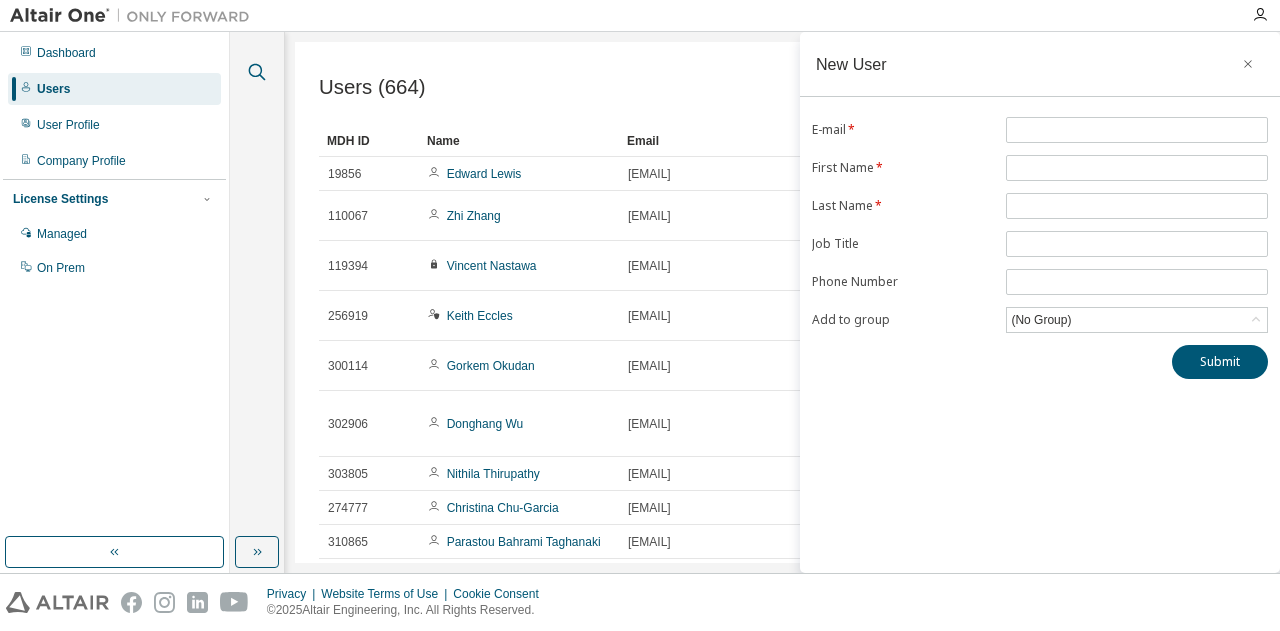 click 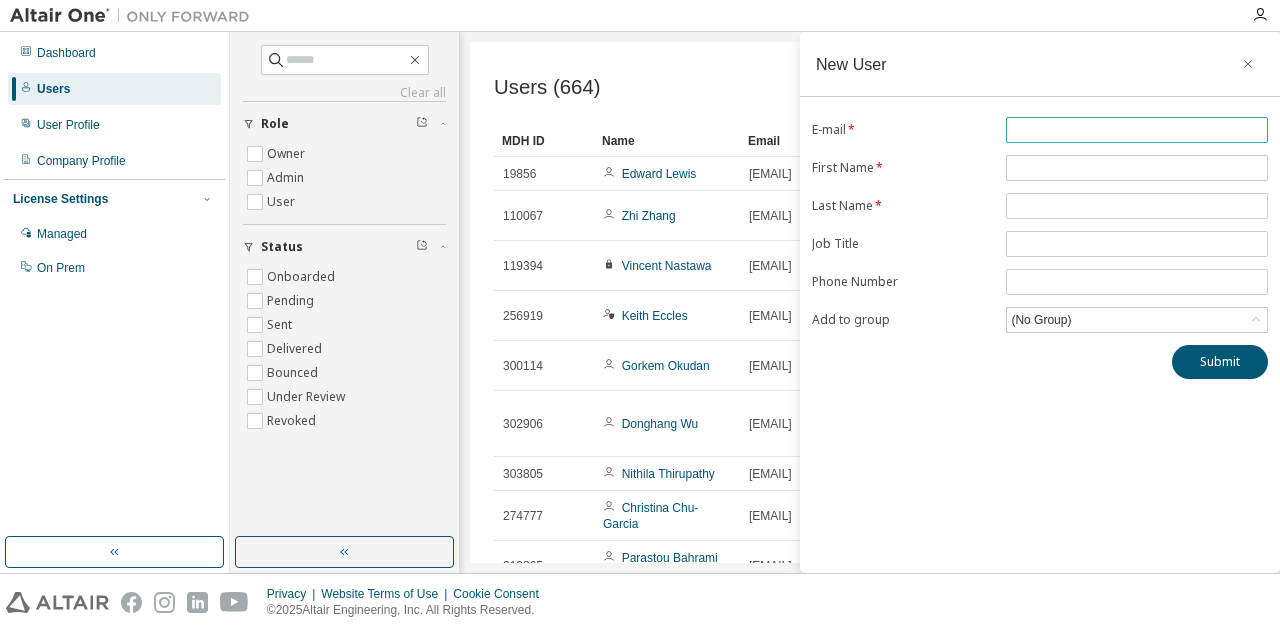 click at bounding box center (1137, 130) 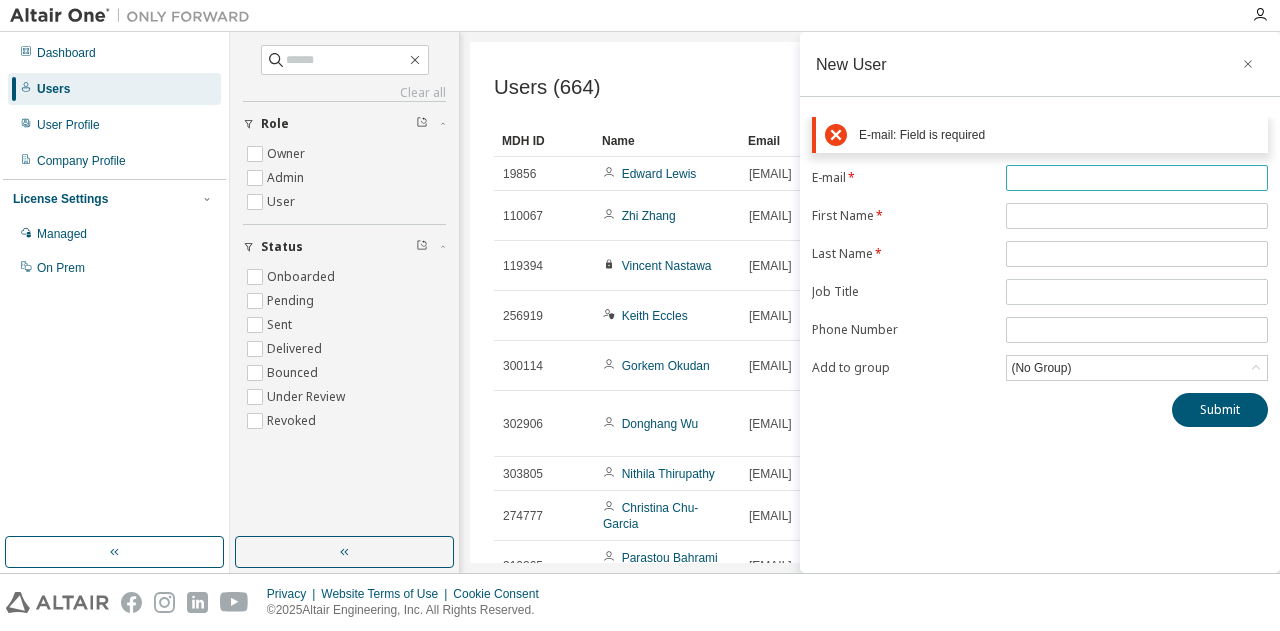 click at bounding box center (1137, 178) 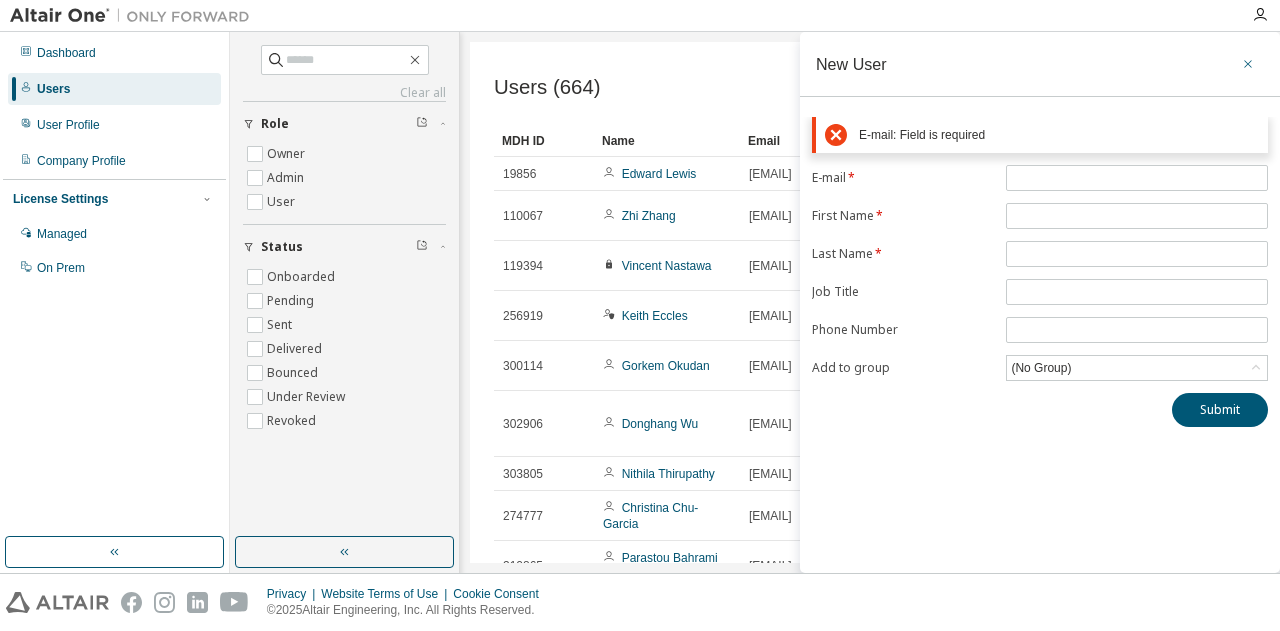 click 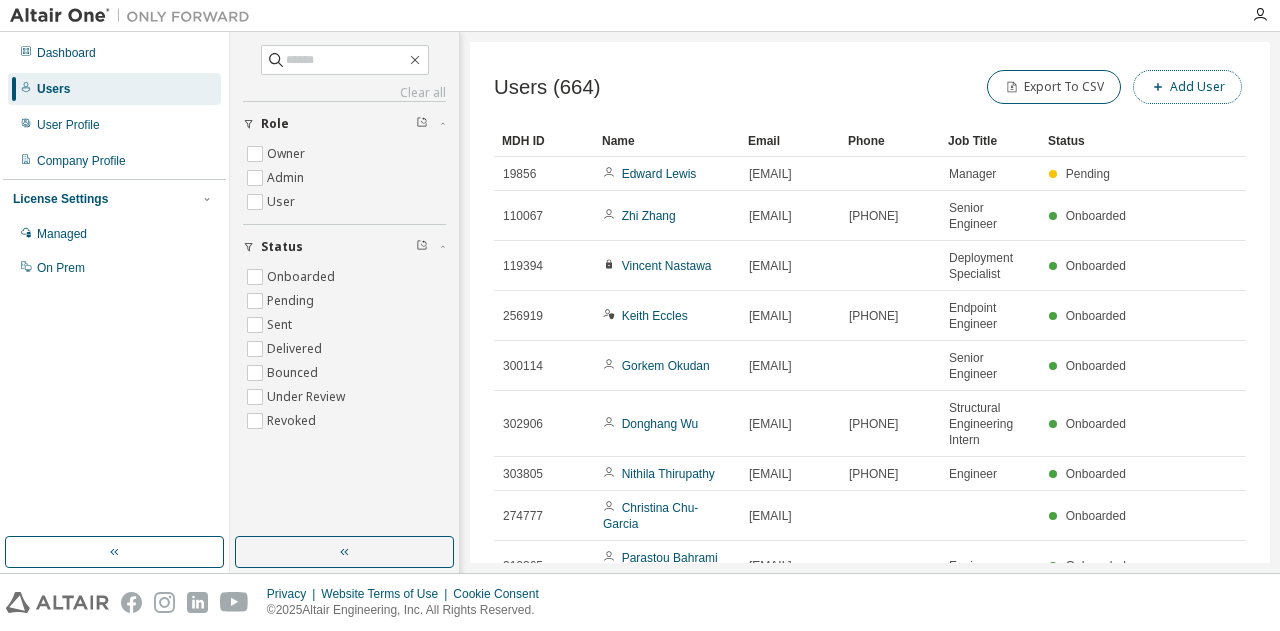 click on "Add User" at bounding box center (1187, 87) 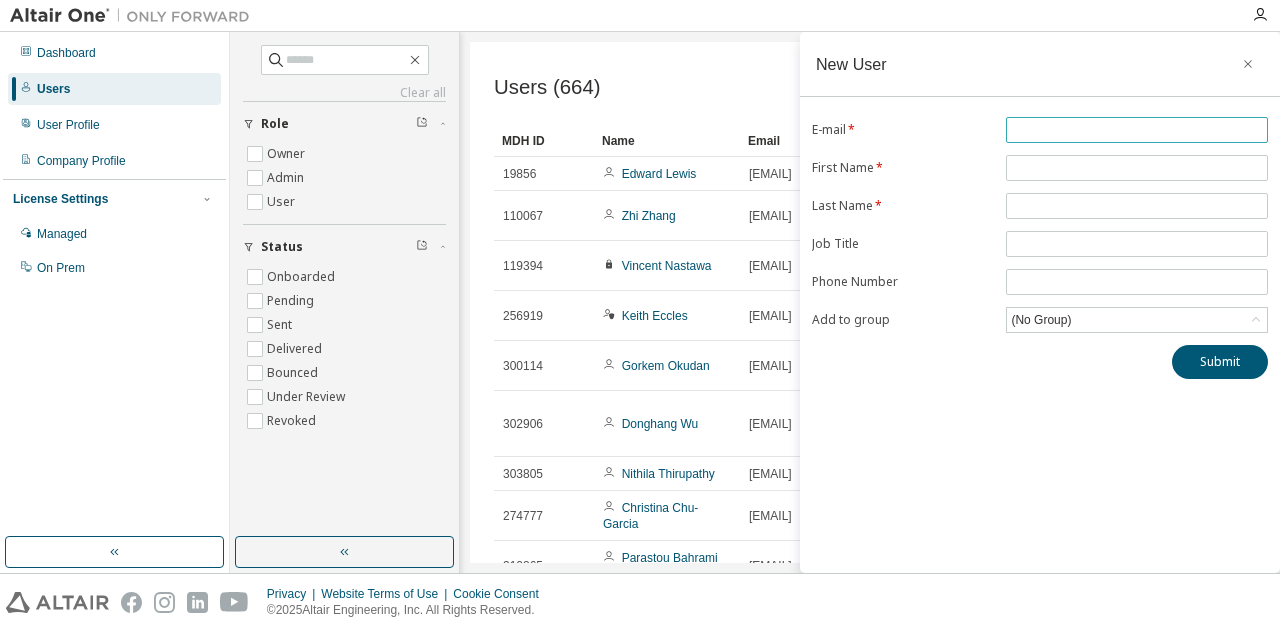 click at bounding box center (1137, 130) 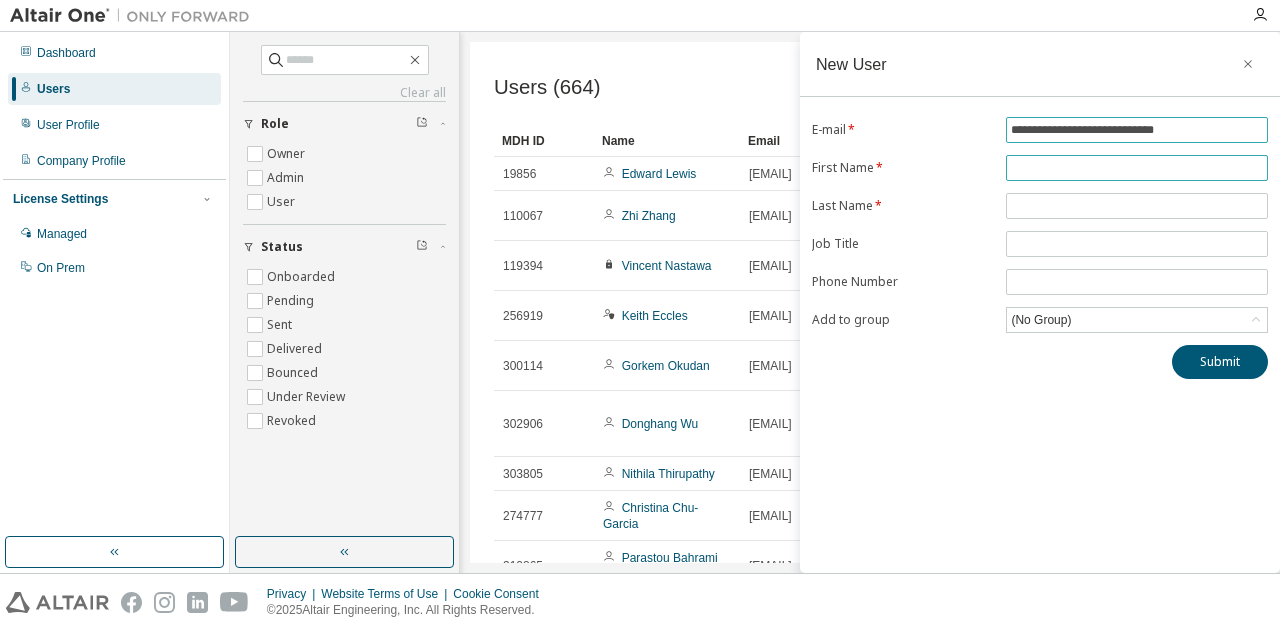 type on "**********" 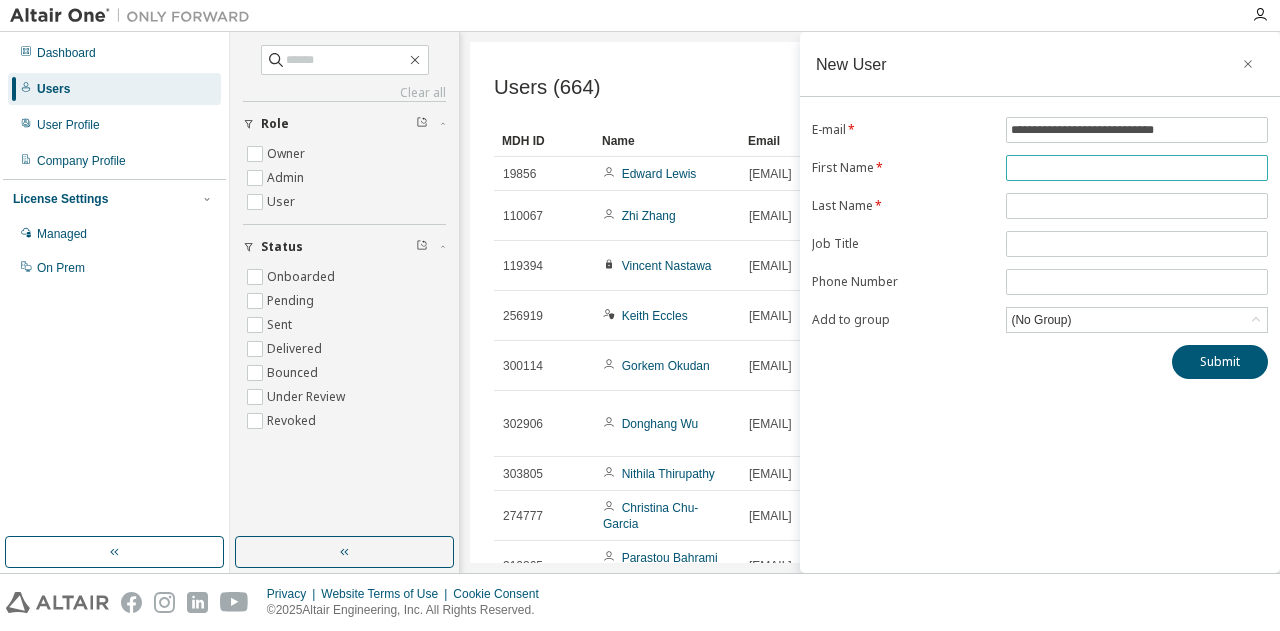 click at bounding box center (1137, 168) 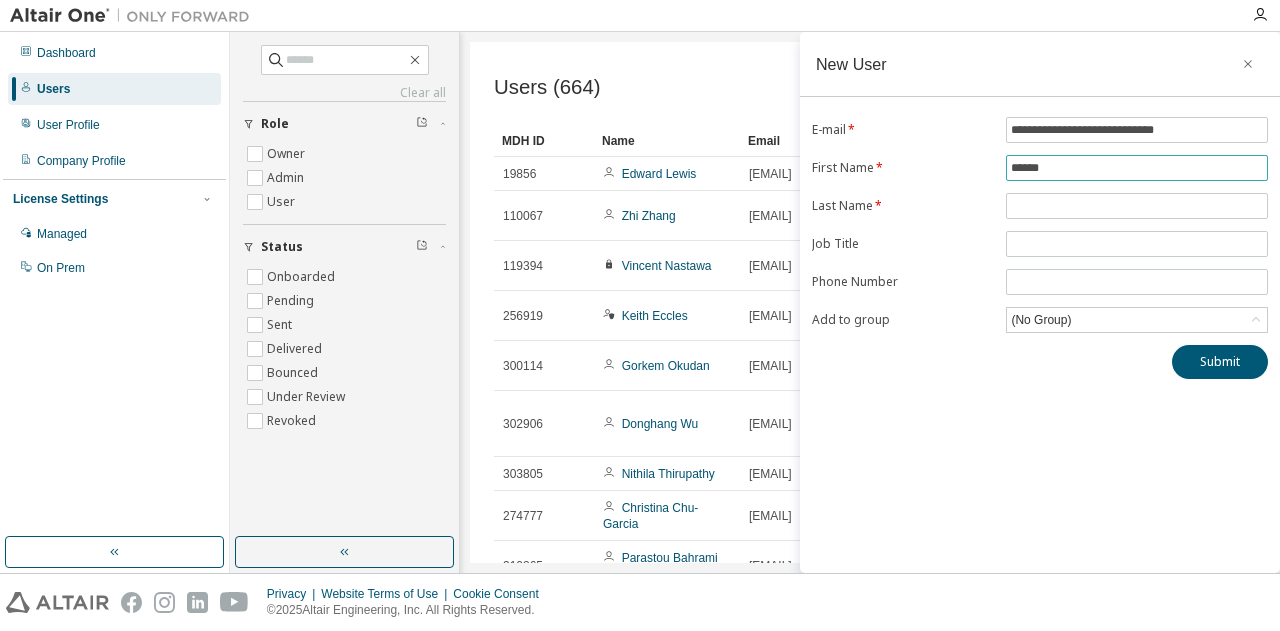 type on "******" 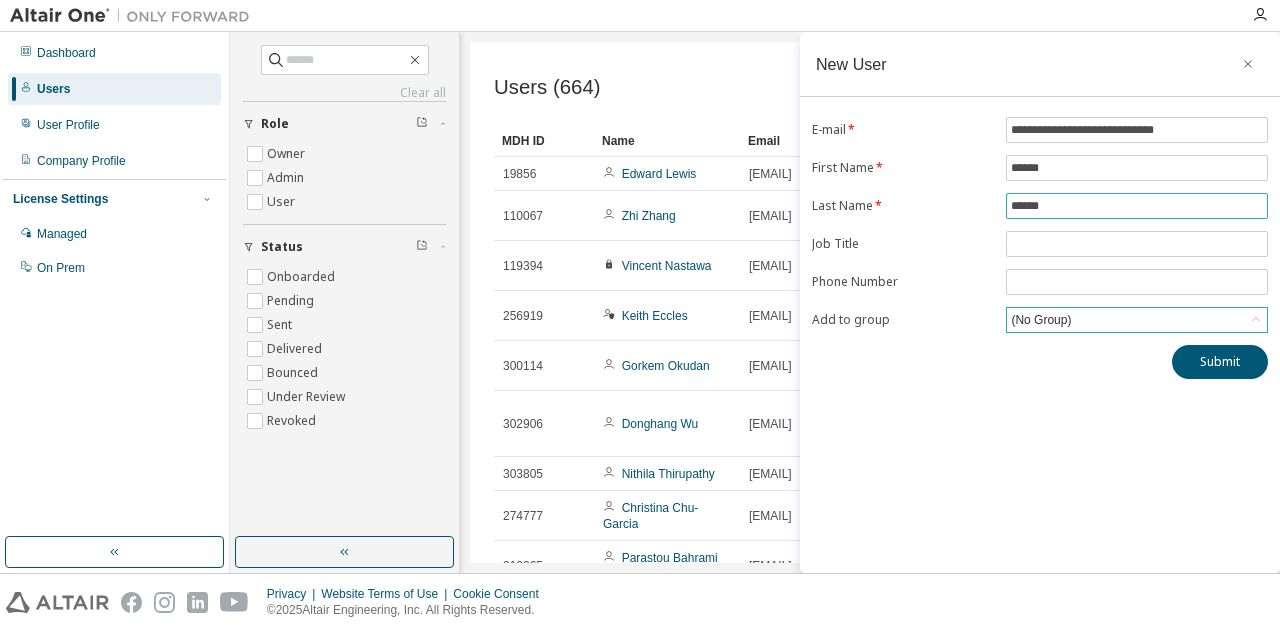 type on "******" 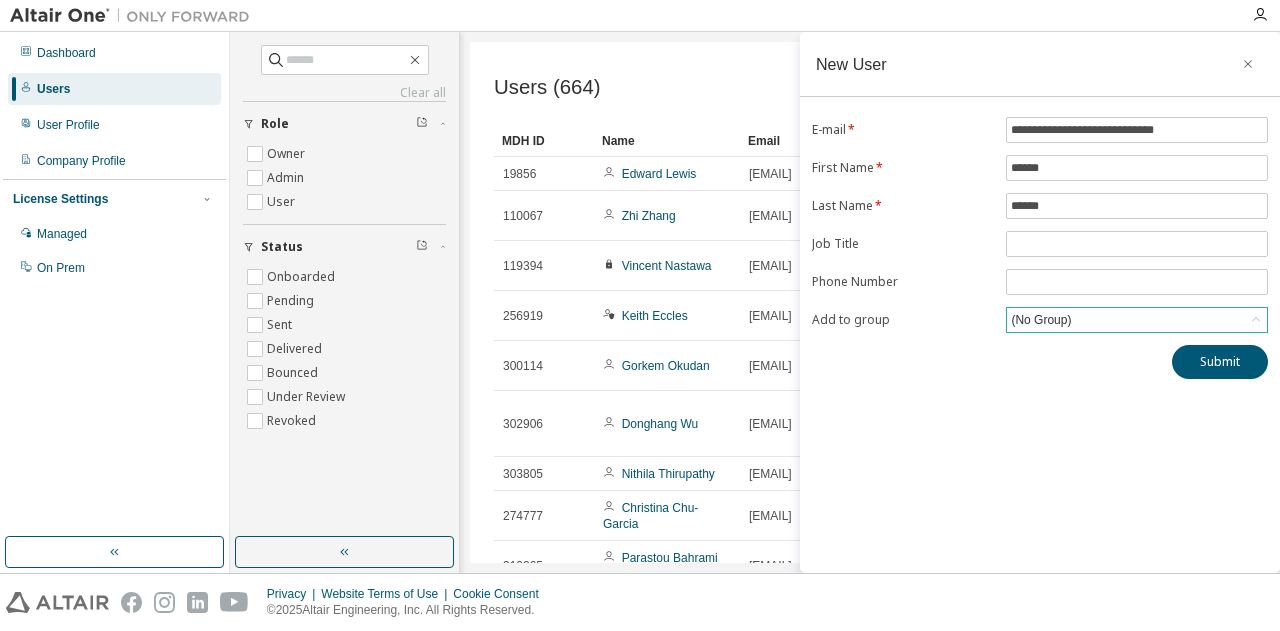 click on "(No Group)" at bounding box center (1041, 320) 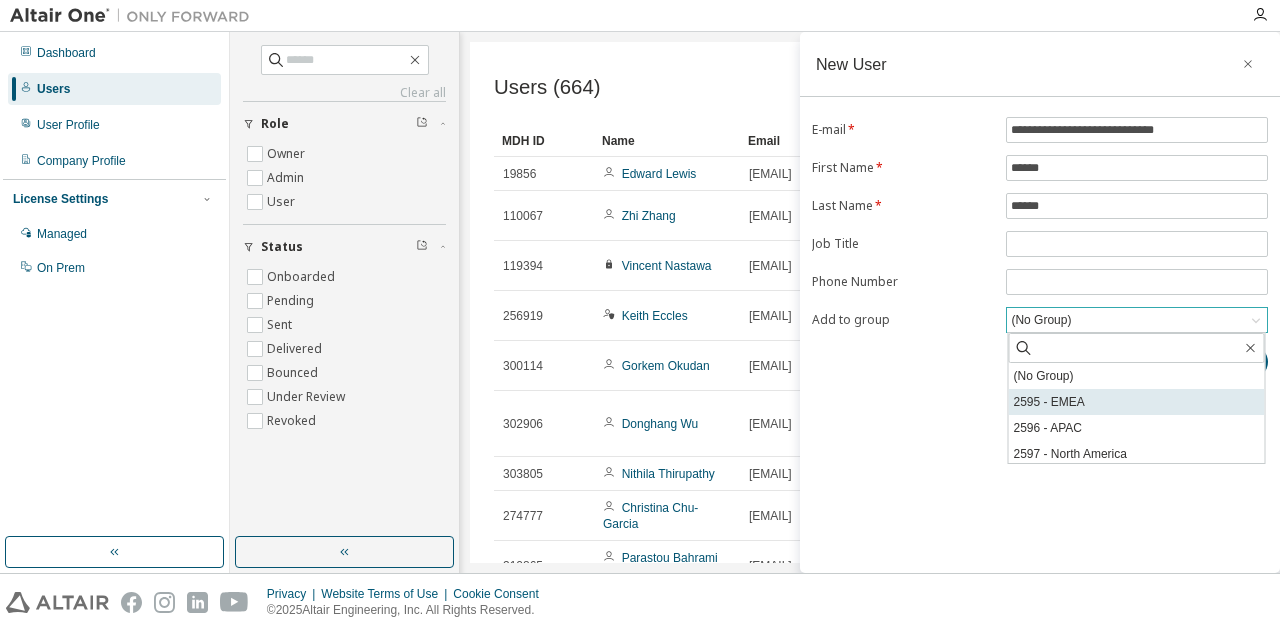 click on "2595 - EMEA" at bounding box center (1137, 402) 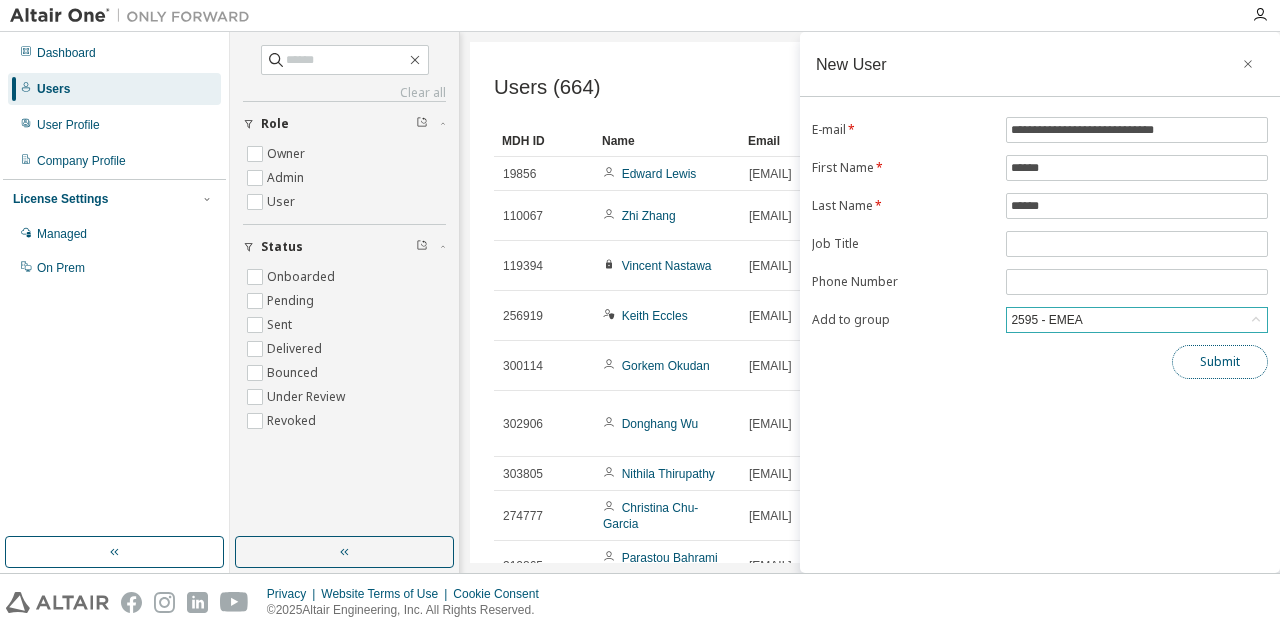 click on "Submit" at bounding box center (1220, 362) 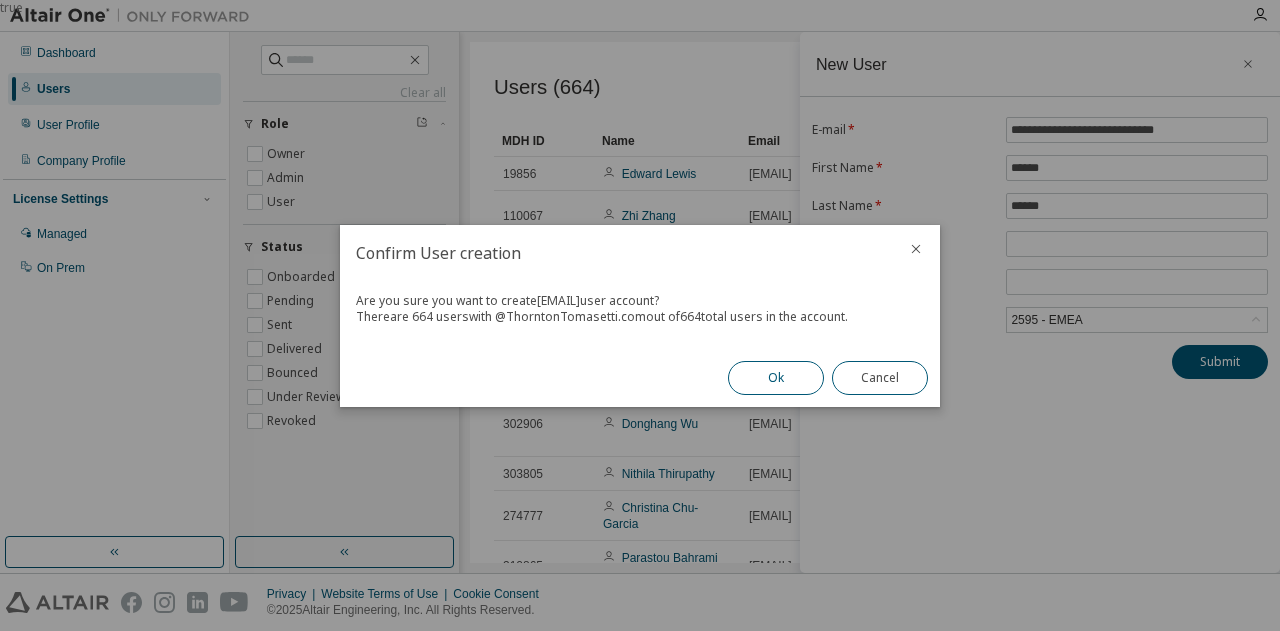 click on "Ok" at bounding box center (776, 378) 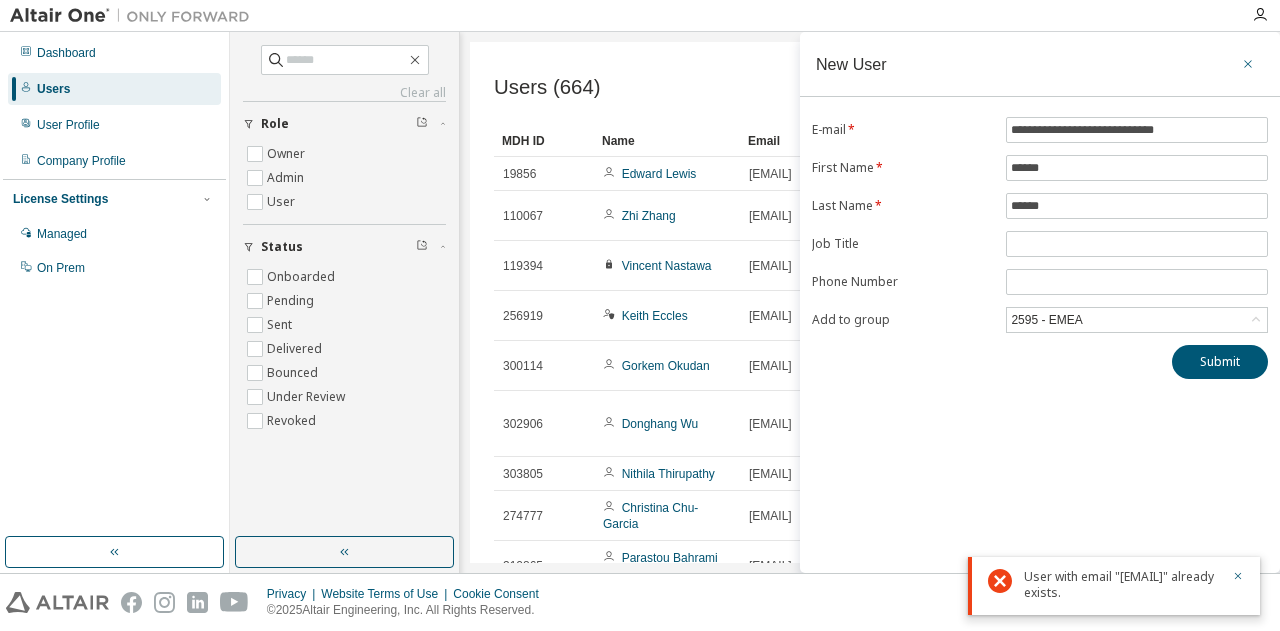 click 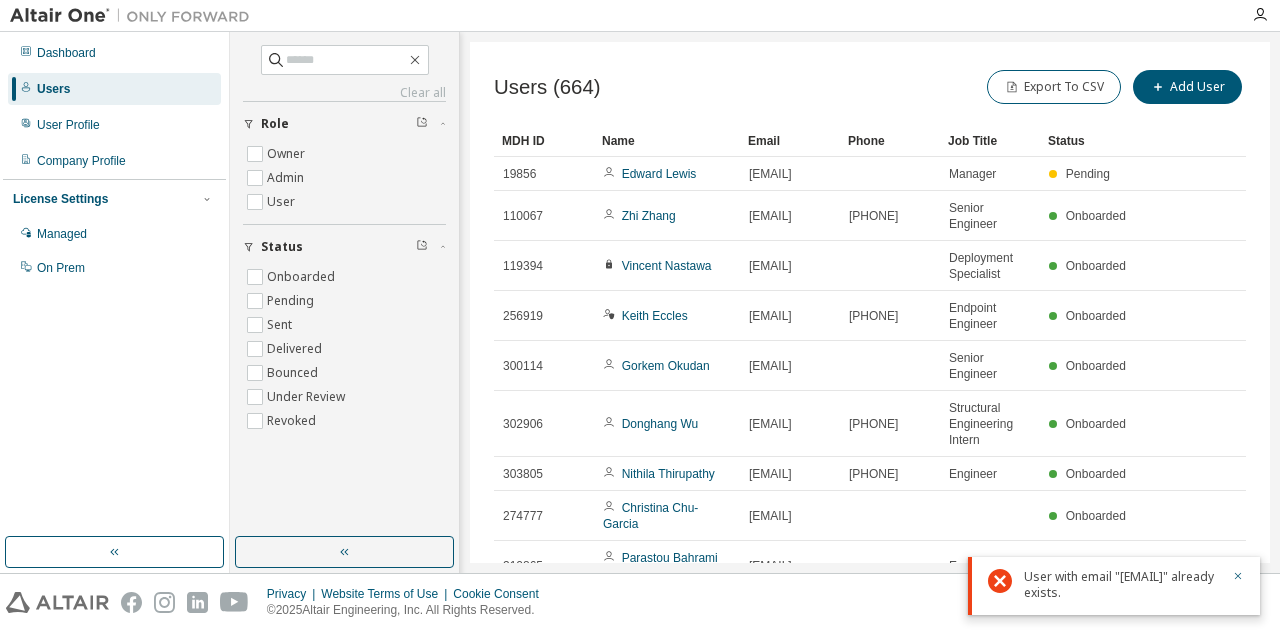 click on "Users (664) Export To CSV Add User Clear Load Save Save As Field Operator Value Select filter Select operand Add criteria Search MDH ID Name Email Phone Job Title Status 19856    Edward Lewis ELewis@ThorntonTomasetti.com Manager Pending 110067    Zhi Zhang zzhang@thorntontomasetti.com 5202700943 Senior Engineer Onboarded 119394    Vincent Nastawa vnastawa@thorntontomasetti.com Deployment Specialist Onboarded 256919    Keith Eccles KEccles@ThorntonTomasetti.com 1-720-326-4403  Endpoint Engineer Onboarded 300114    Gorkem Okudan GOkudan@ThorntonTomasetti.com Senior Engineer Onboarded 302906    Donghang Wu DWu@ThorntonTomasetti.com 646-691-4797 Structural Engineering Intern Onboarded 303805    Nithila Thirupathy nthirupathy@thorntontomasetti.com 4807388920 Engineer Onboarded 274777    Christina Chu-Garcia cgarcia@thorntontomasetti.com Onboarded 310865    Parastou Bahrami Taghanaki ptaghanaki@thorntontomasetti.com Engineer Onboarded 313340    Norberto Perez NPerez@ThorntonTomasetti.com 1 10 10" at bounding box center [870, 302] 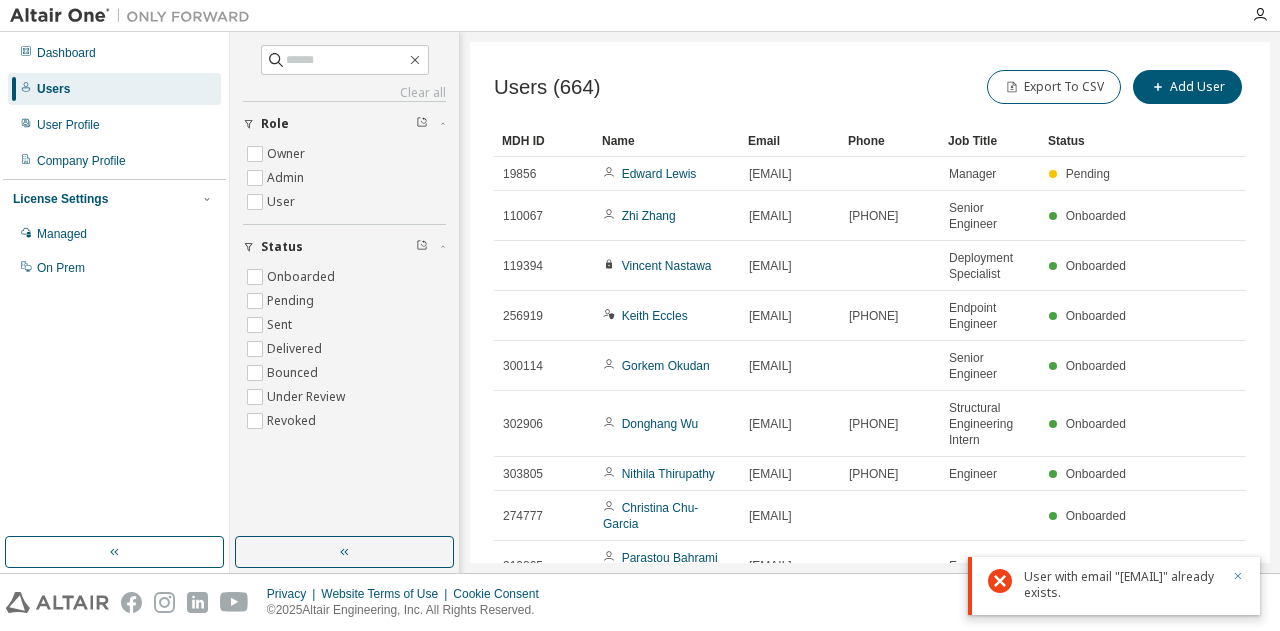 click 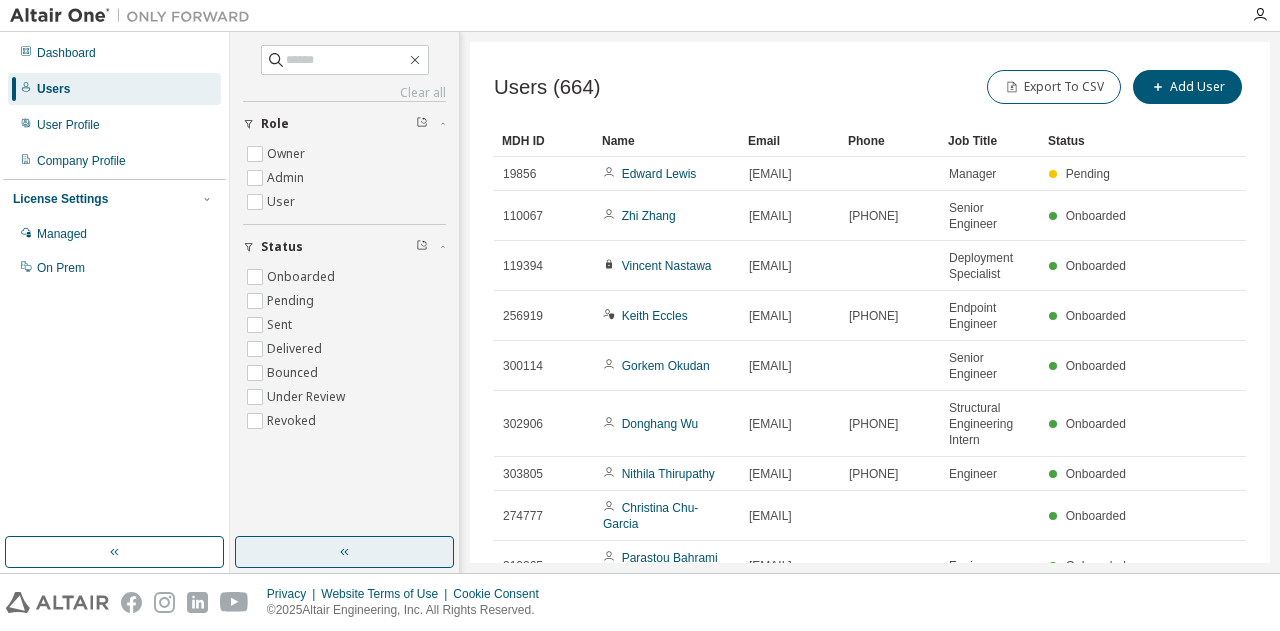 click at bounding box center (344, 552) 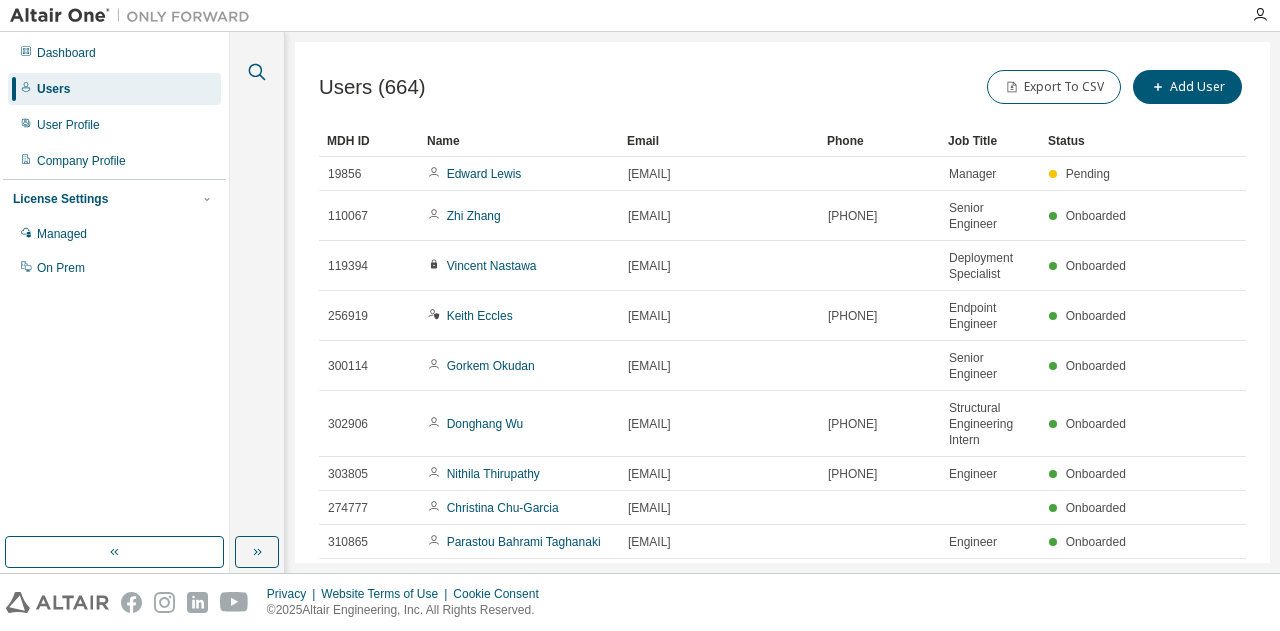 click 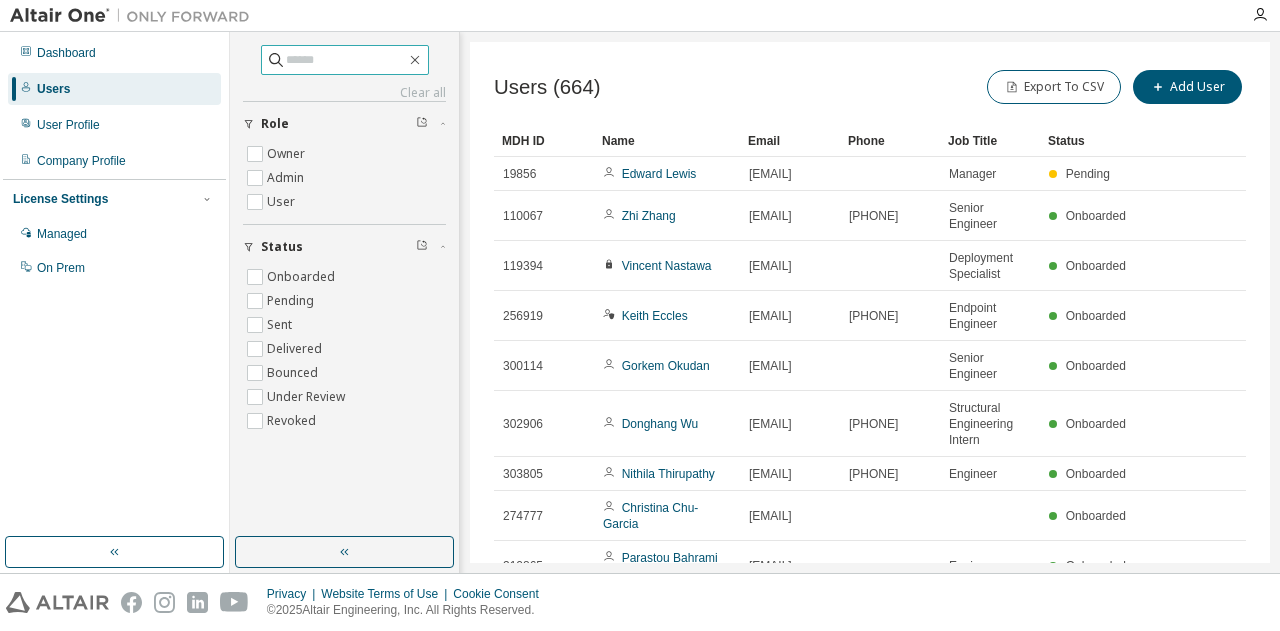 click at bounding box center (346, 60) 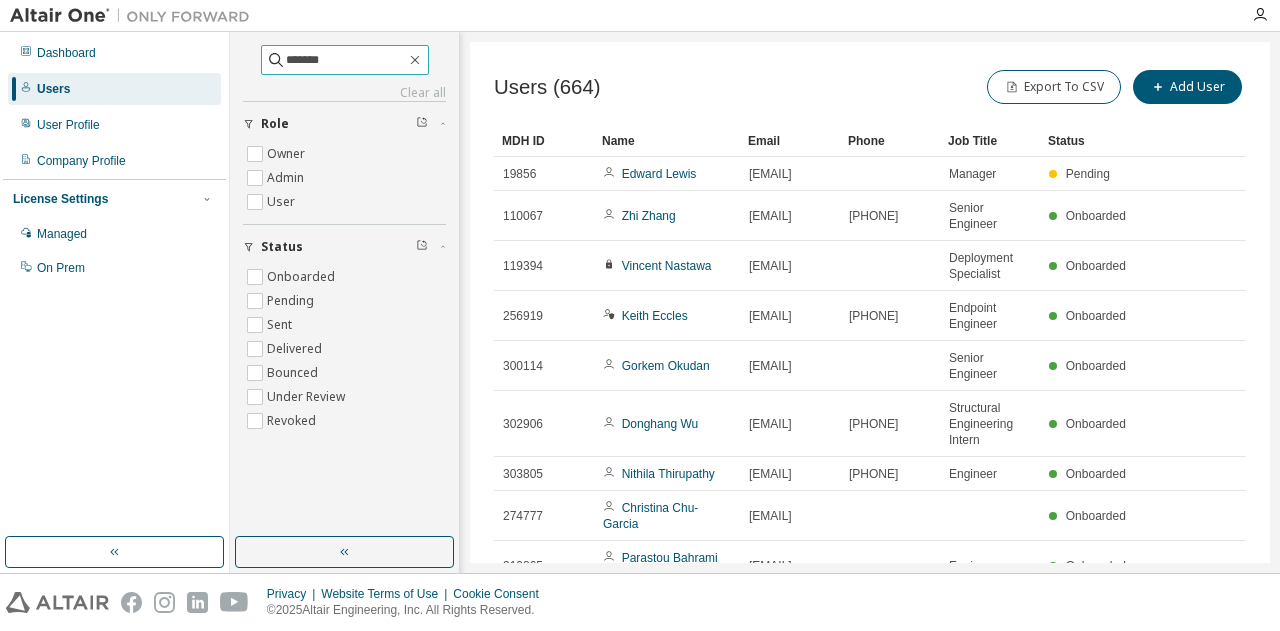 type on "*******" 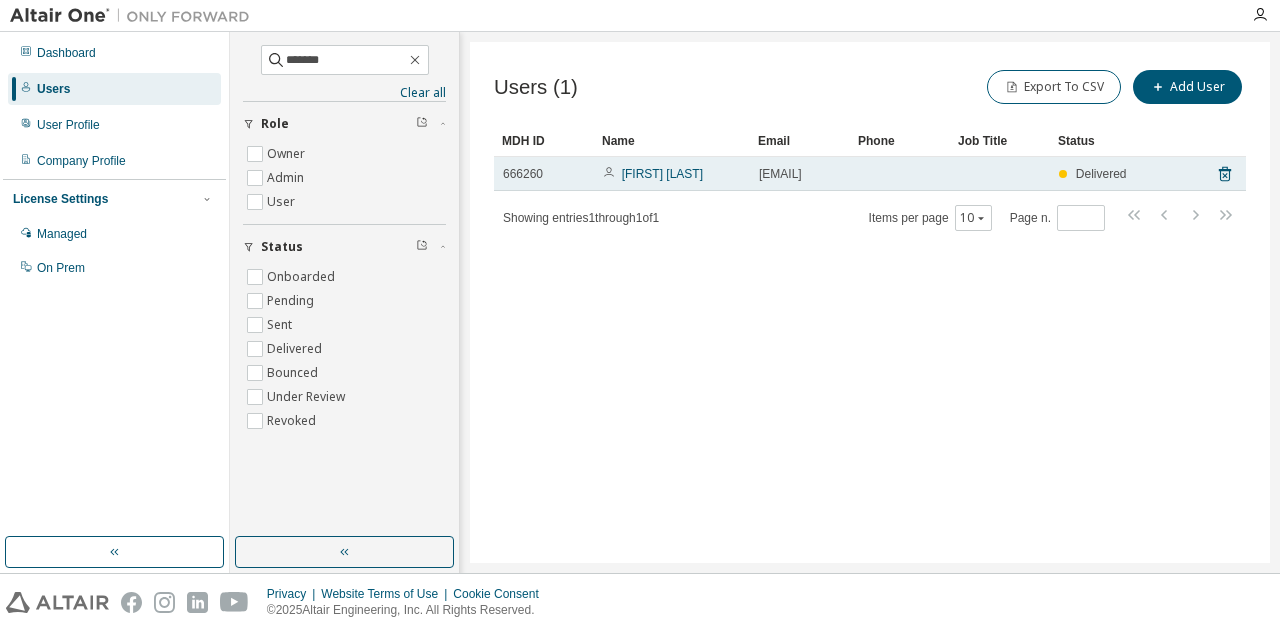 click 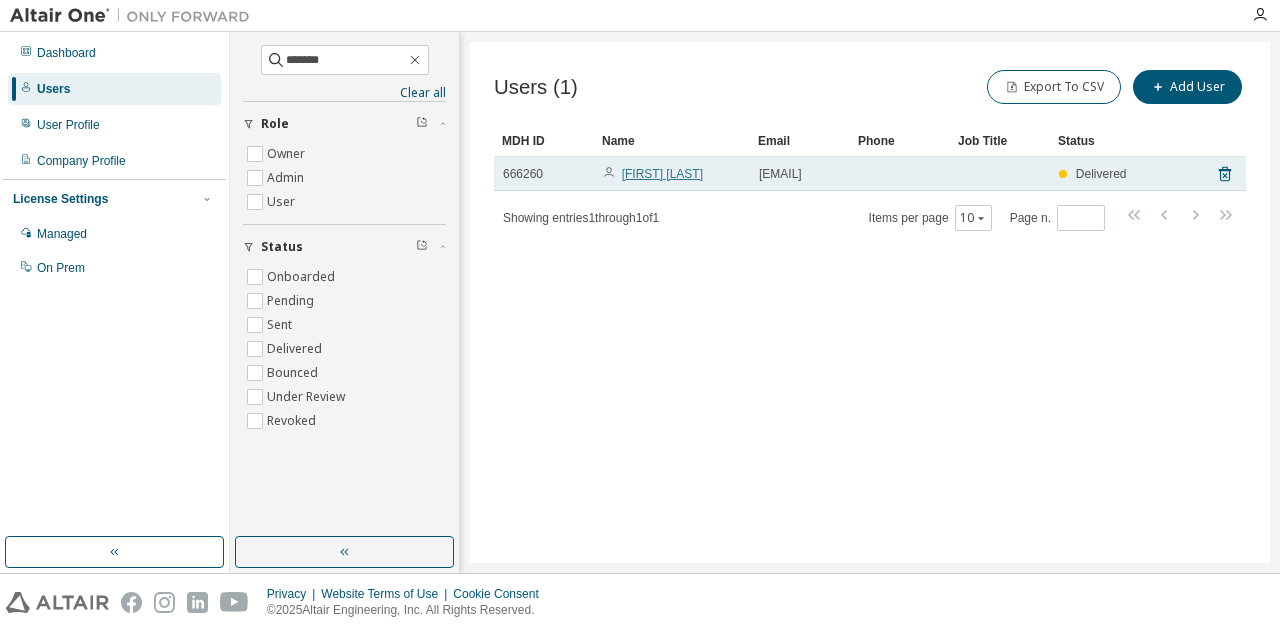 click on "[FIRST] [LAST]" at bounding box center [662, 174] 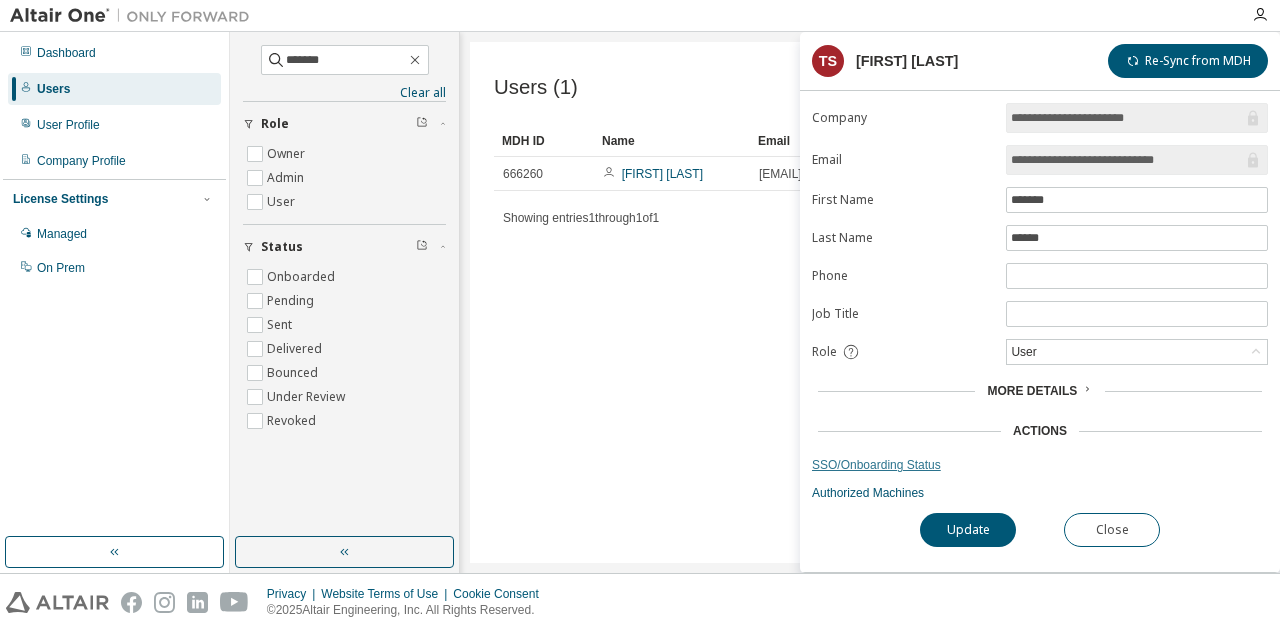 click on "SSO/Onboarding Status" at bounding box center [1040, 465] 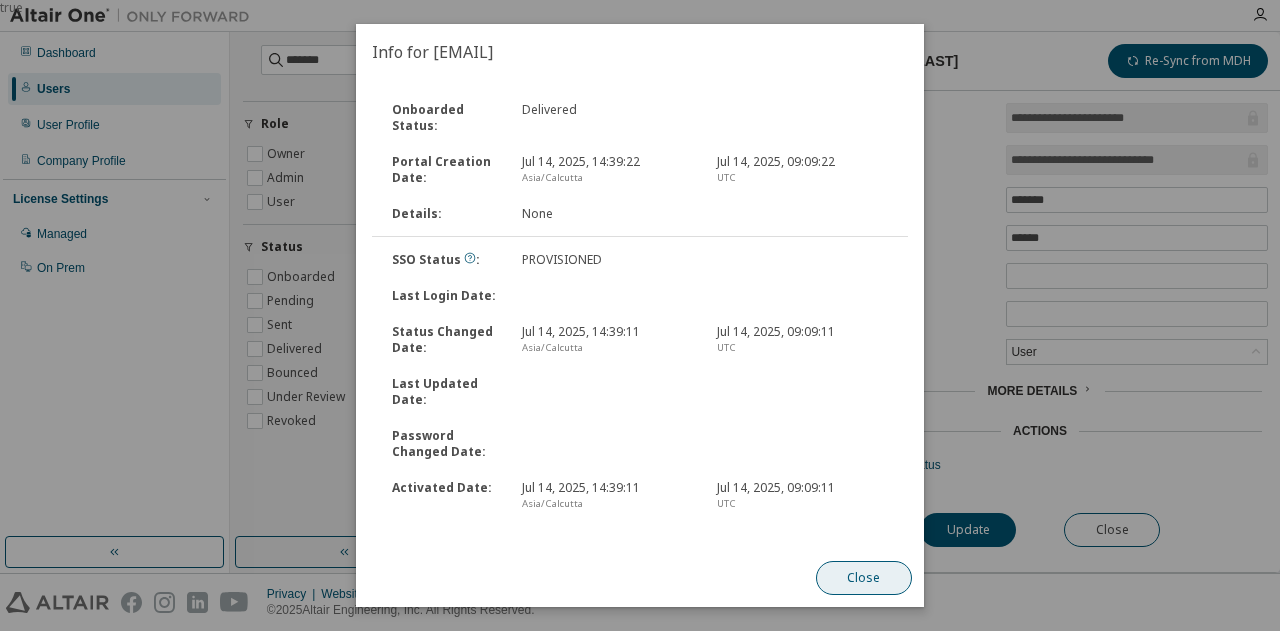 click on "Close" at bounding box center [864, 578] 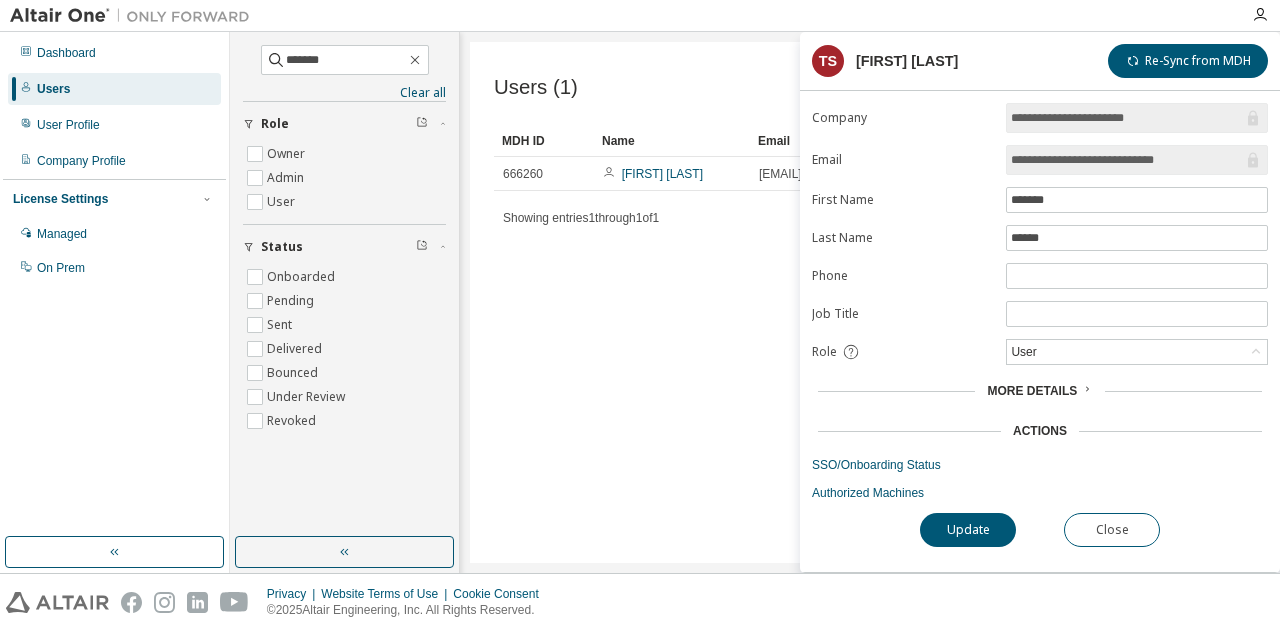 click on "More Details" at bounding box center [1032, 391] 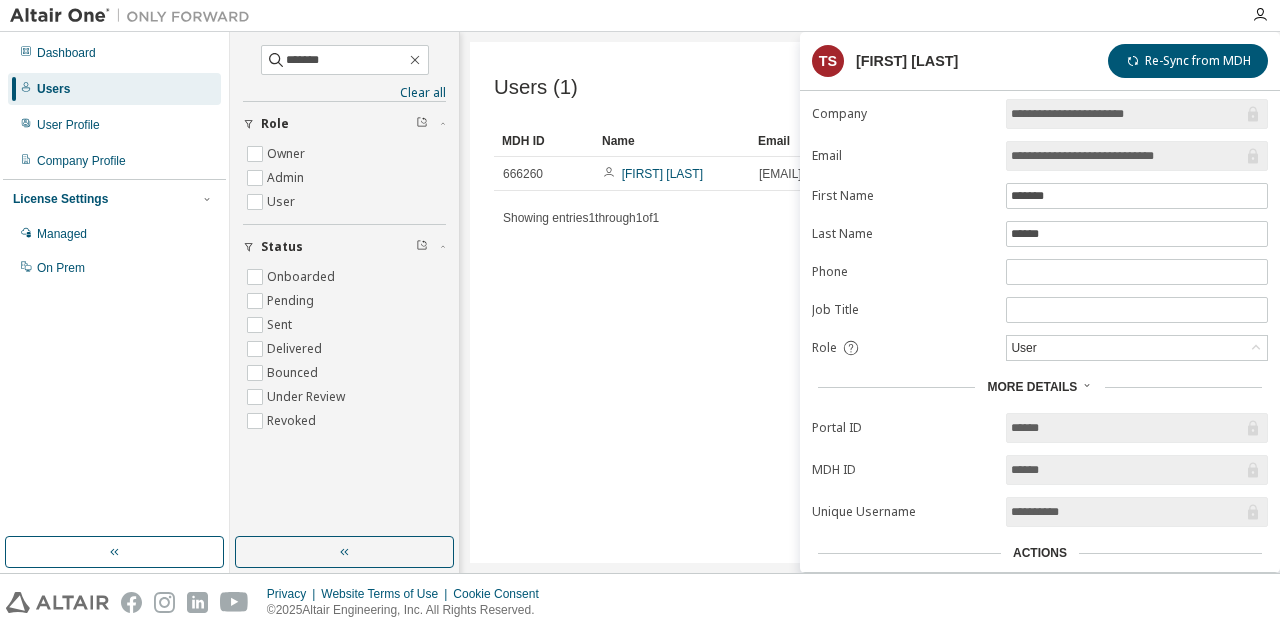 scroll, scrollTop: 111, scrollLeft: 0, axis: vertical 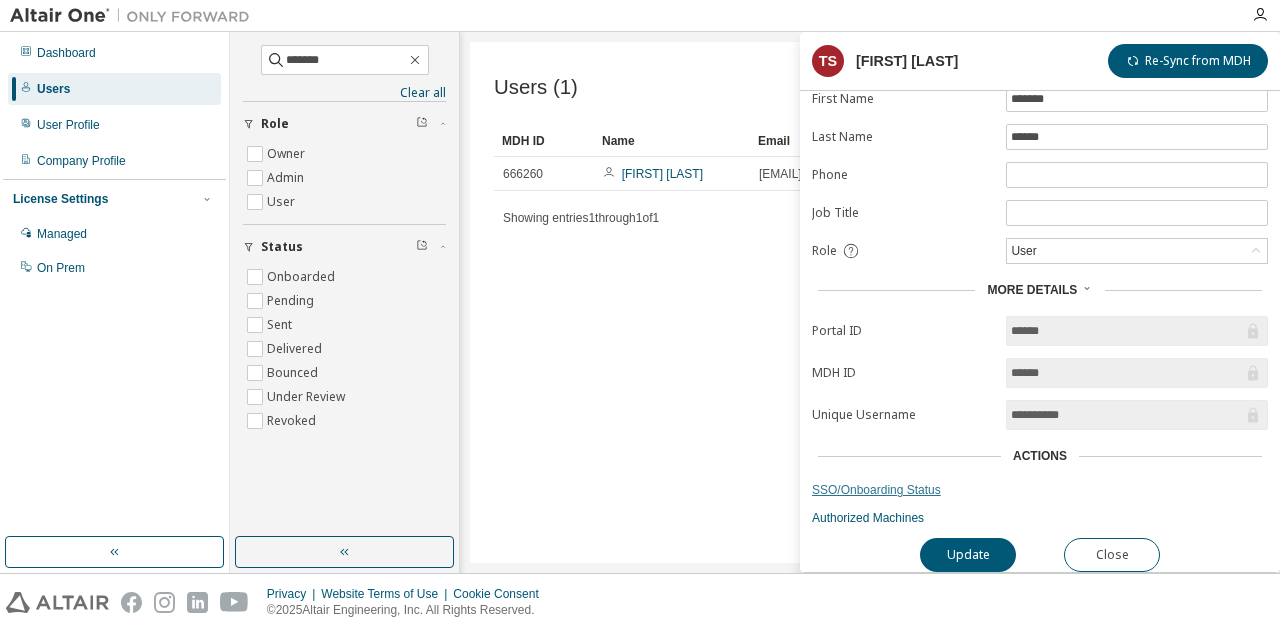 click on "SSO/Onboarding Status" at bounding box center (1040, 490) 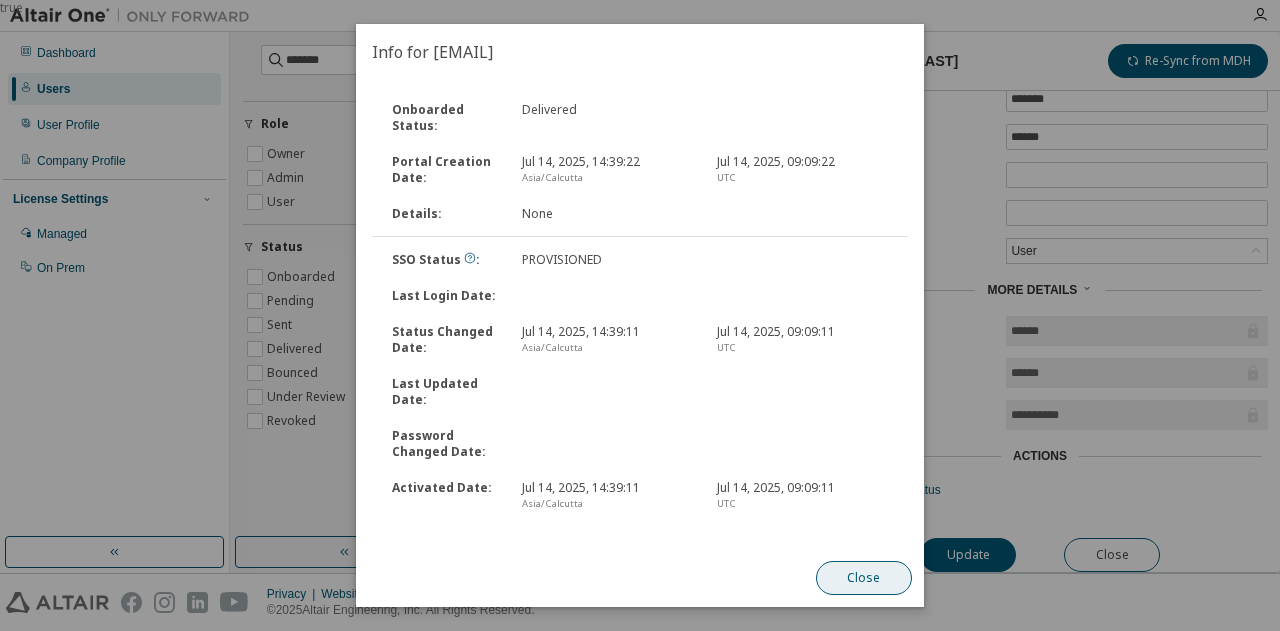 click on "Close" at bounding box center [864, 578] 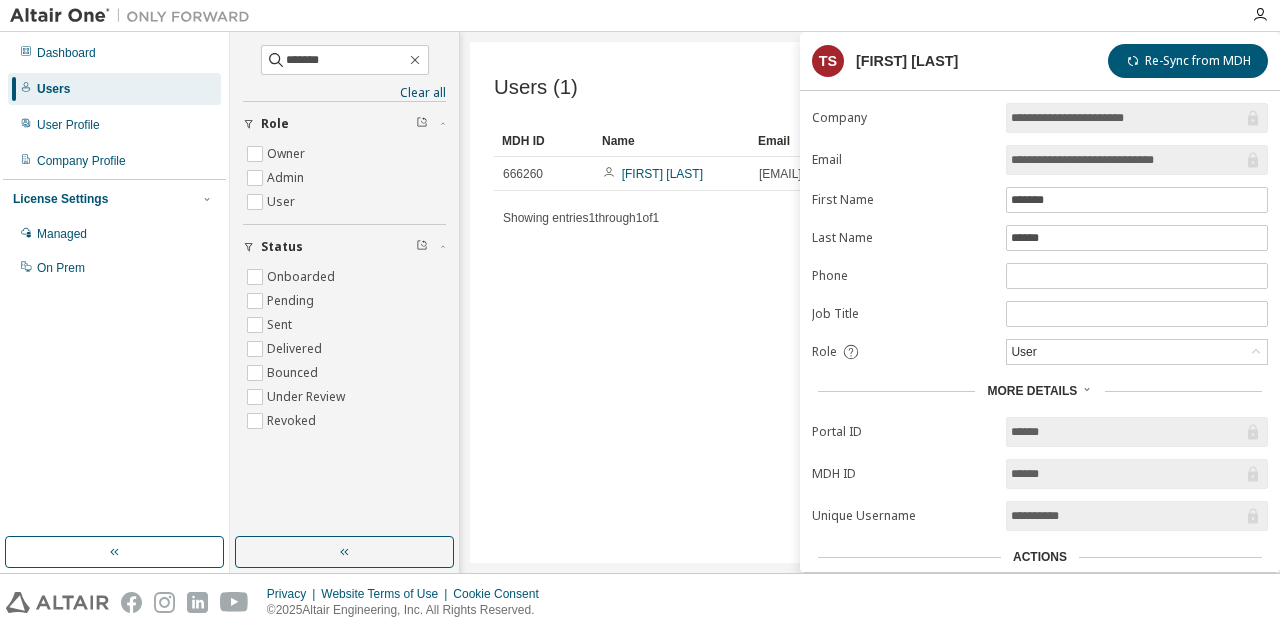 scroll, scrollTop: 111, scrollLeft: 0, axis: vertical 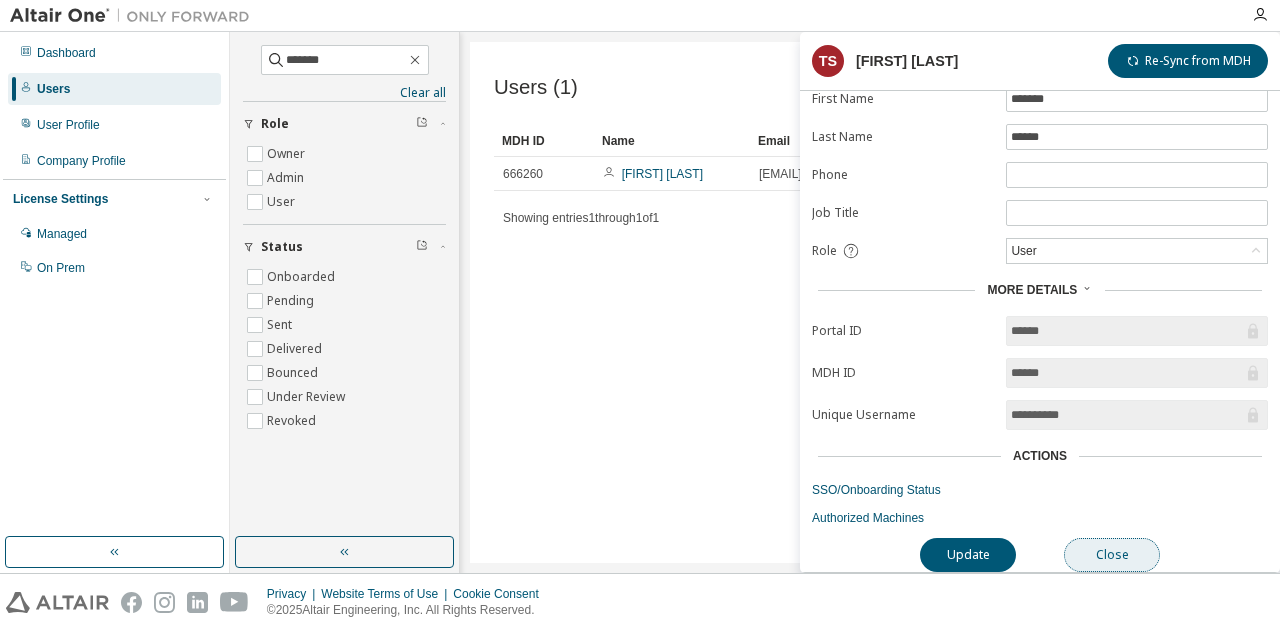 click on "Close" at bounding box center (1112, 555) 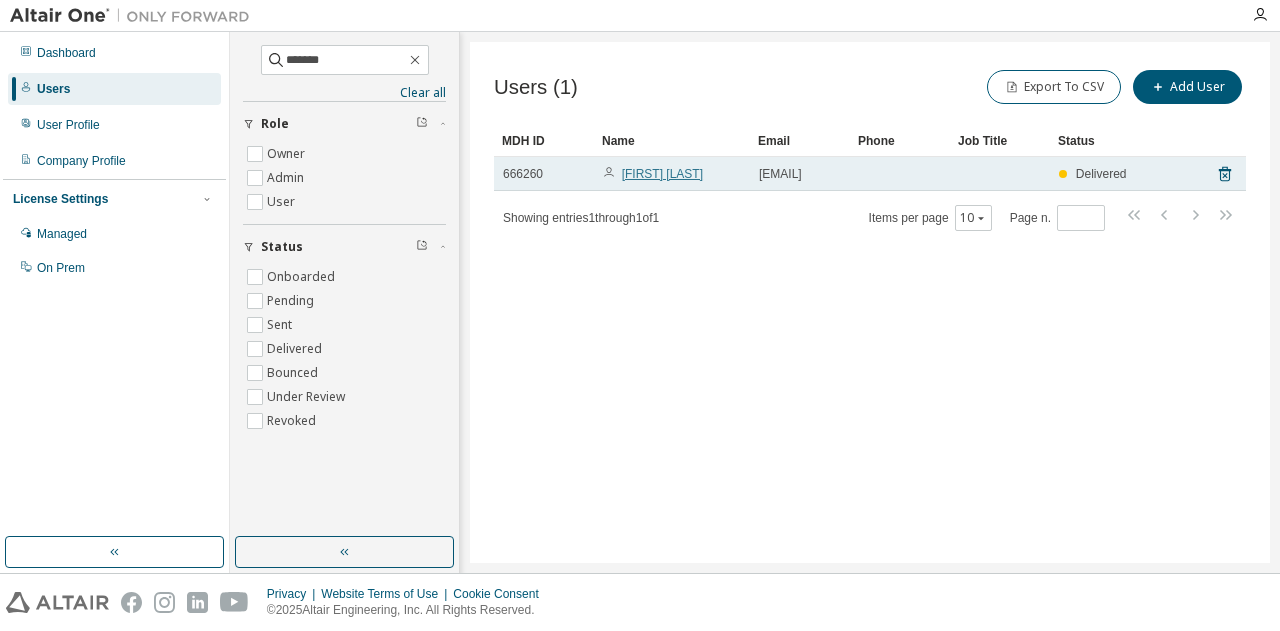 click on "[FIRST] [LAST]" at bounding box center [662, 174] 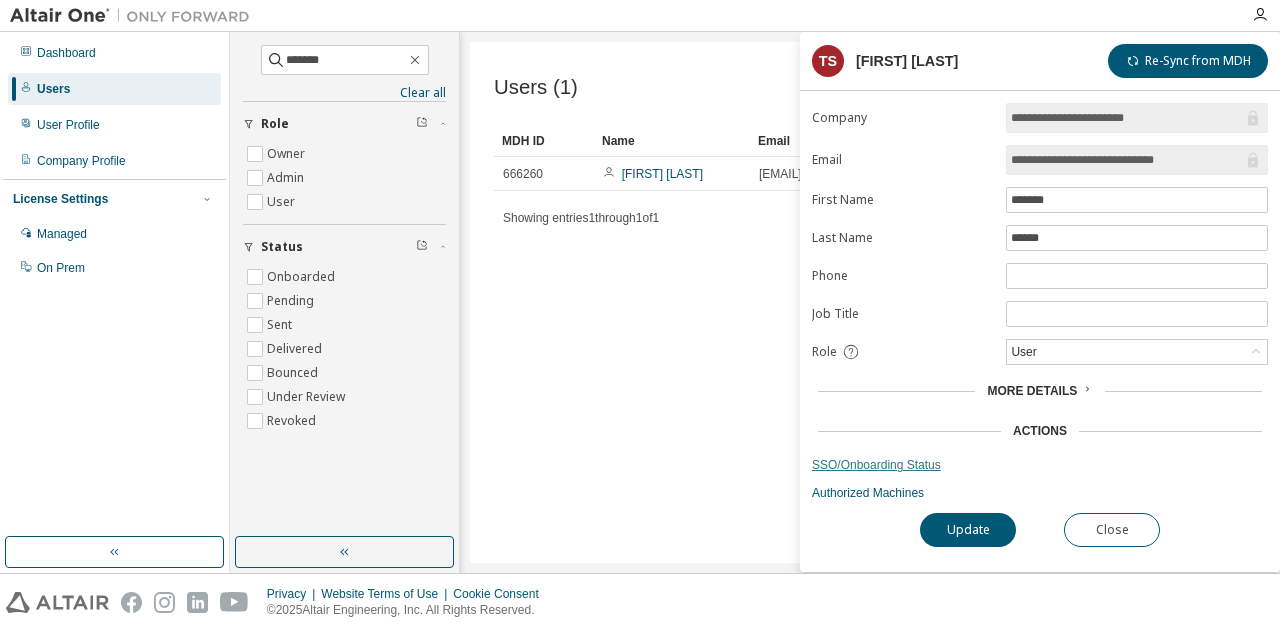 click on "SSO/Onboarding Status" at bounding box center [1040, 465] 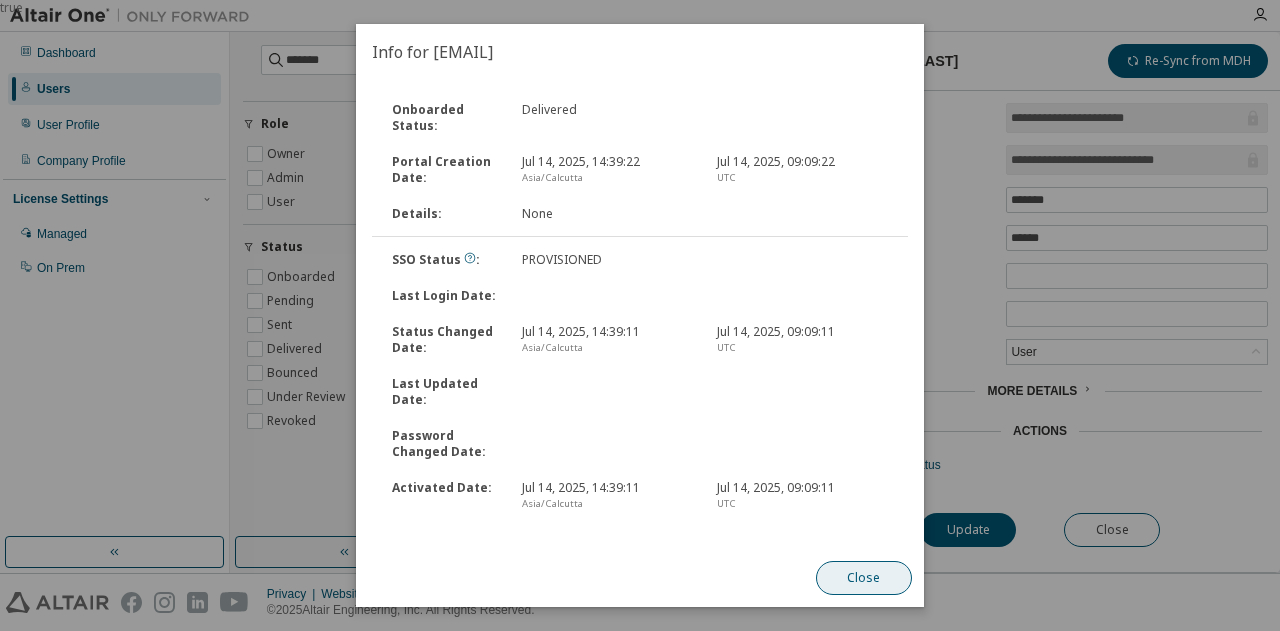 click on "Close" at bounding box center [864, 578] 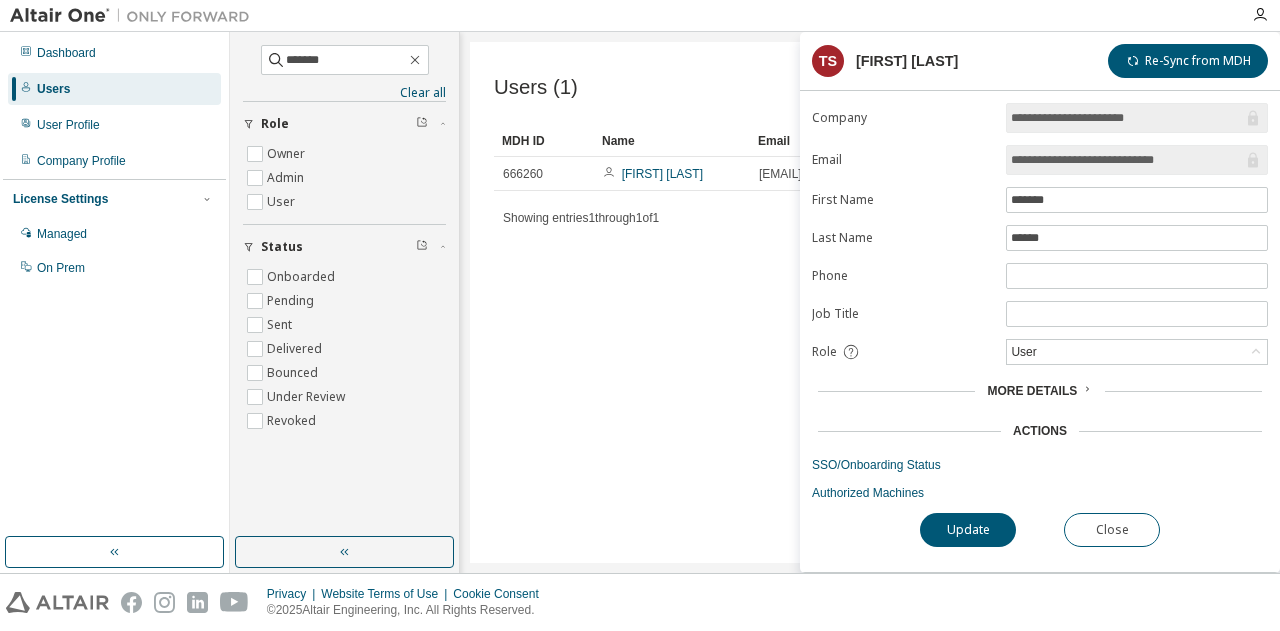 click on "Actions" at bounding box center (1040, 431) 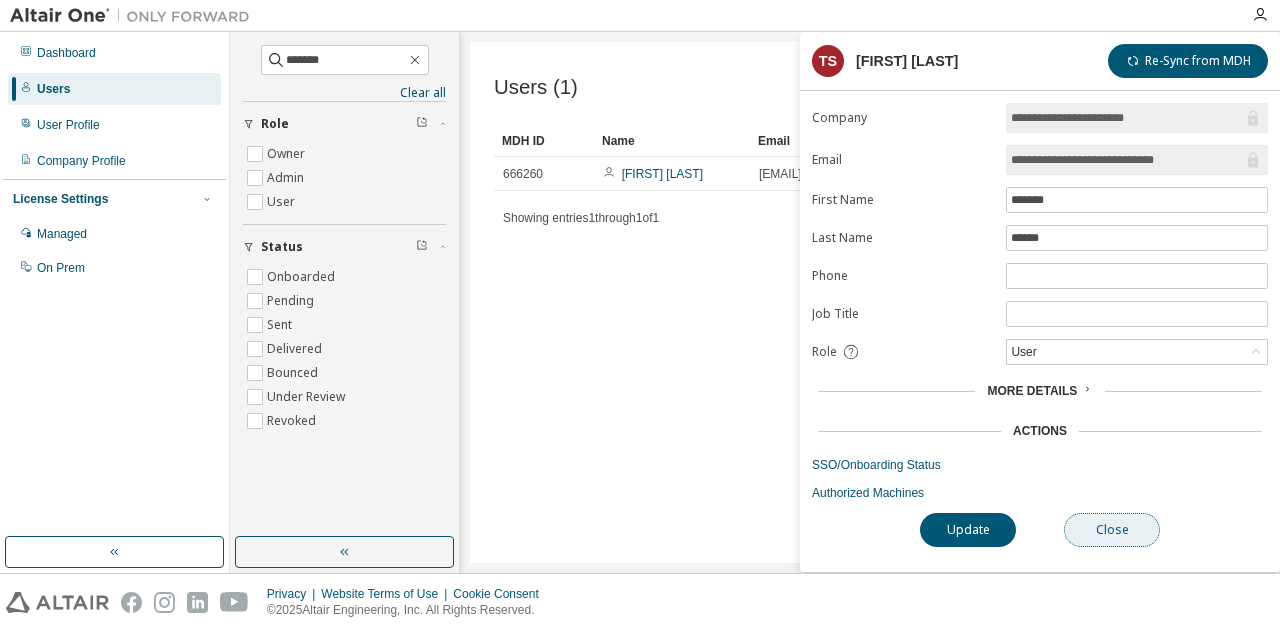 click on "Close" at bounding box center (1112, 530) 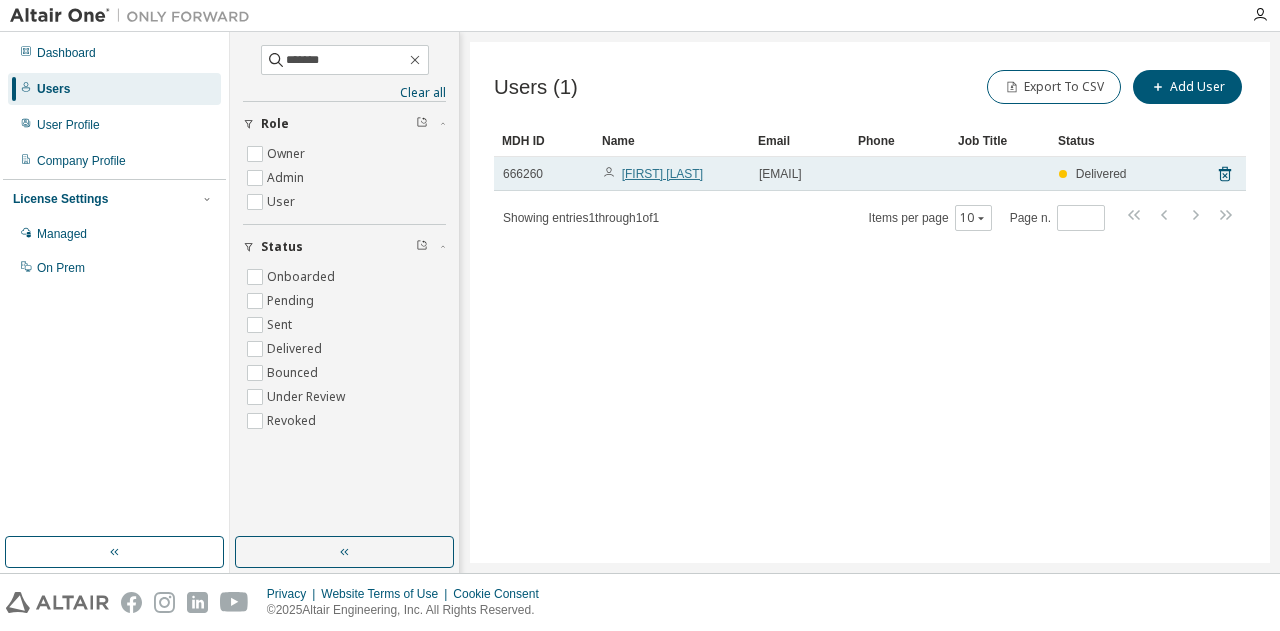click on "[FIRST] [LAST]" at bounding box center (662, 174) 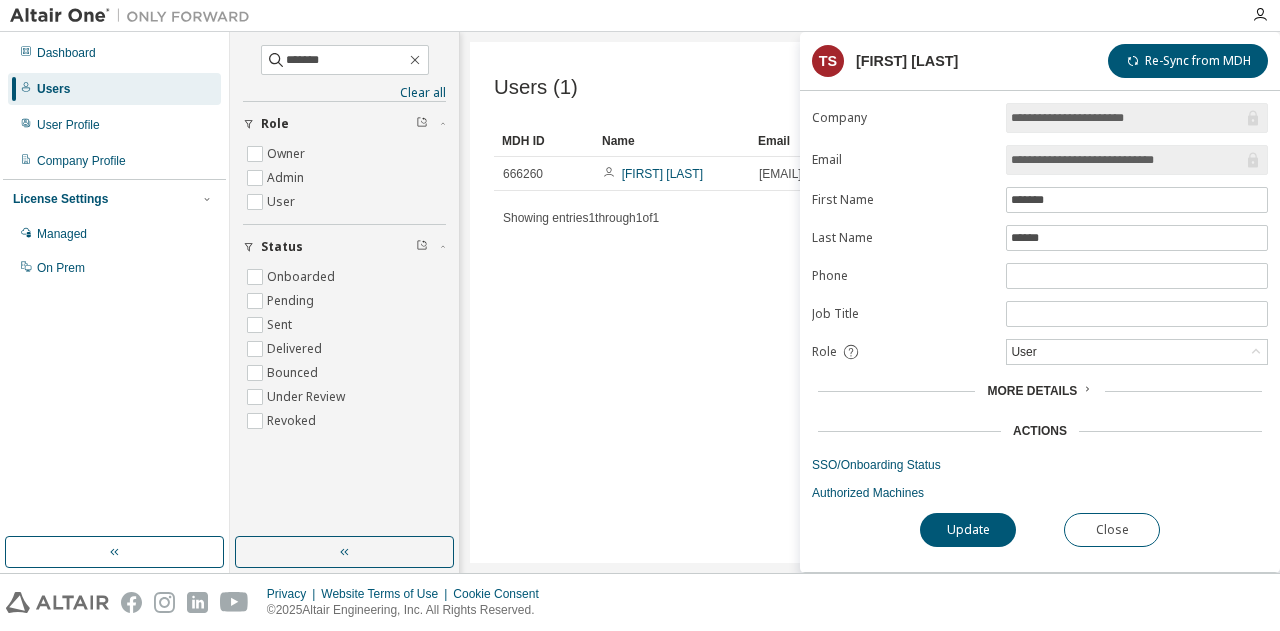 click on "More Details" at bounding box center [1032, 391] 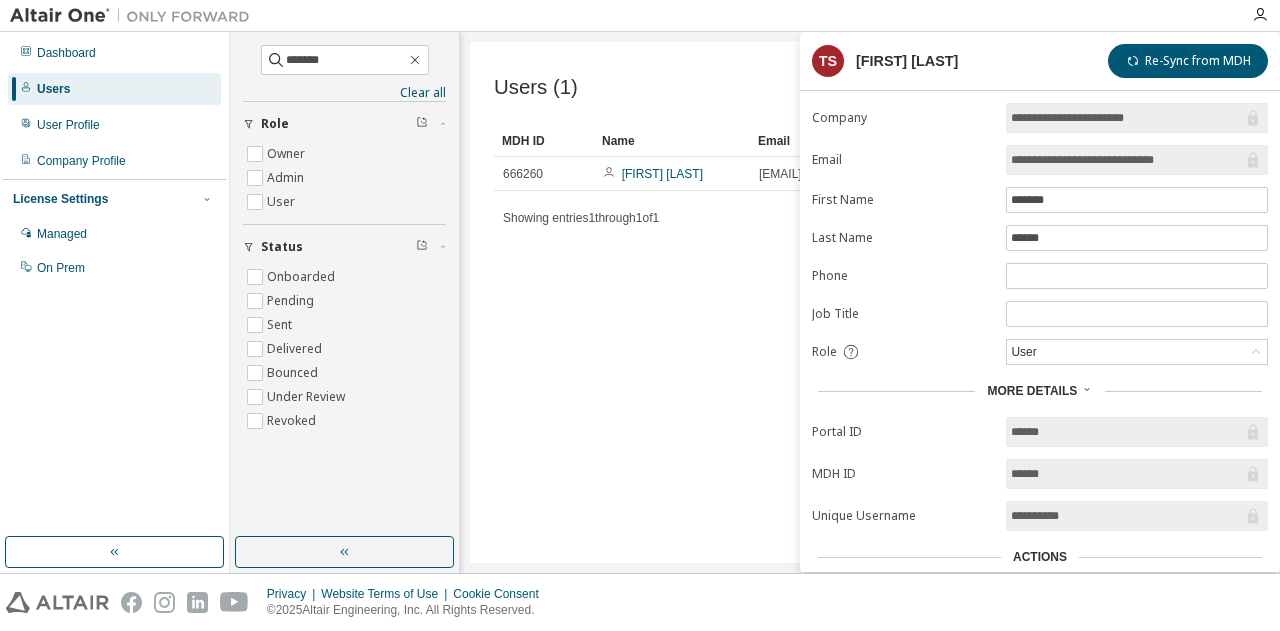 scroll, scrollTop: 111, scrollLeft: 0, axis: vertical 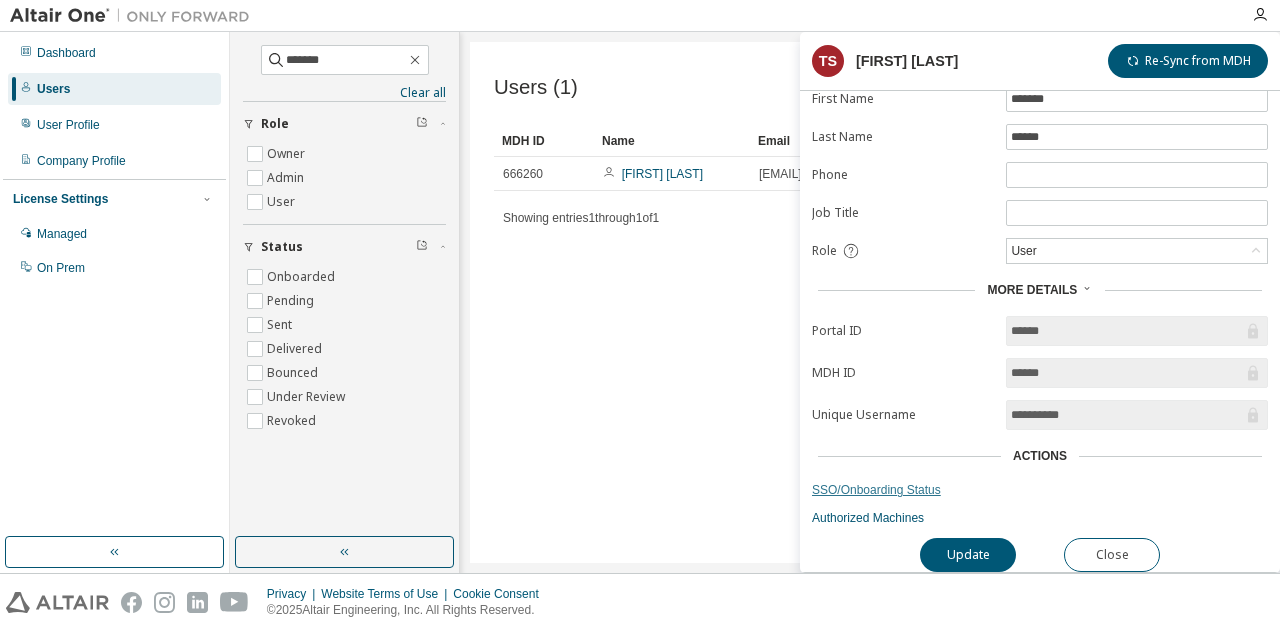 click on "SSO/Onboarding Status" at bounding box center [1040, 490] 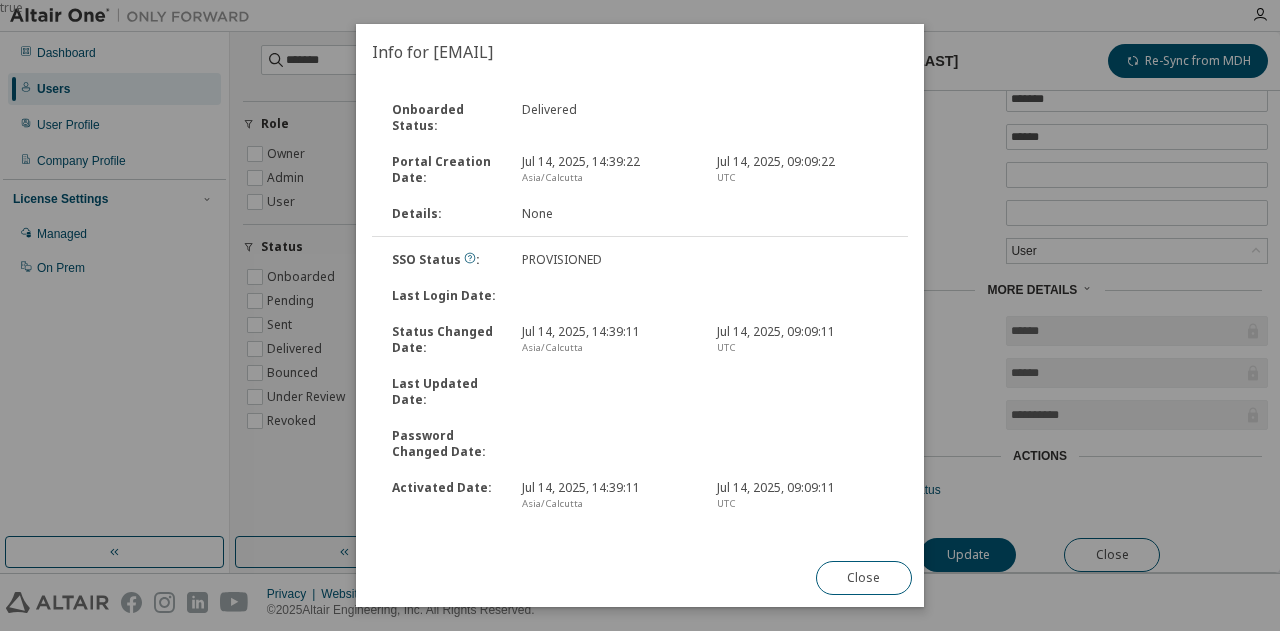click on "true" at bounding box center (640, 315) 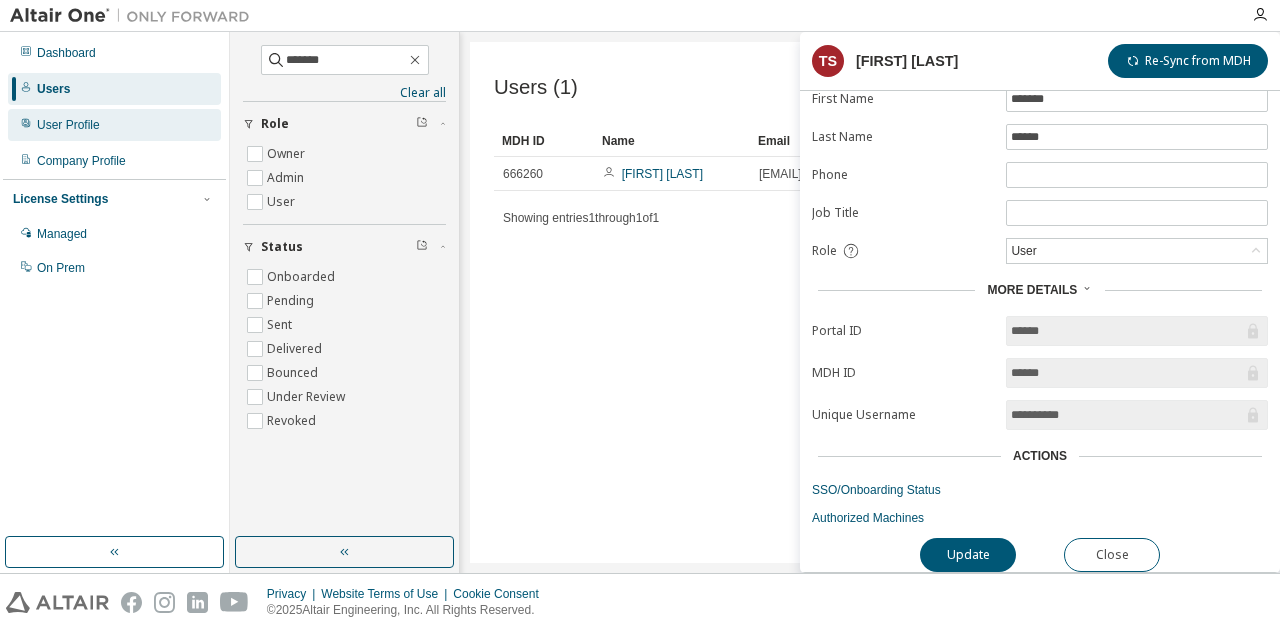 click on "User Profile" at bounding box center [114, 125] 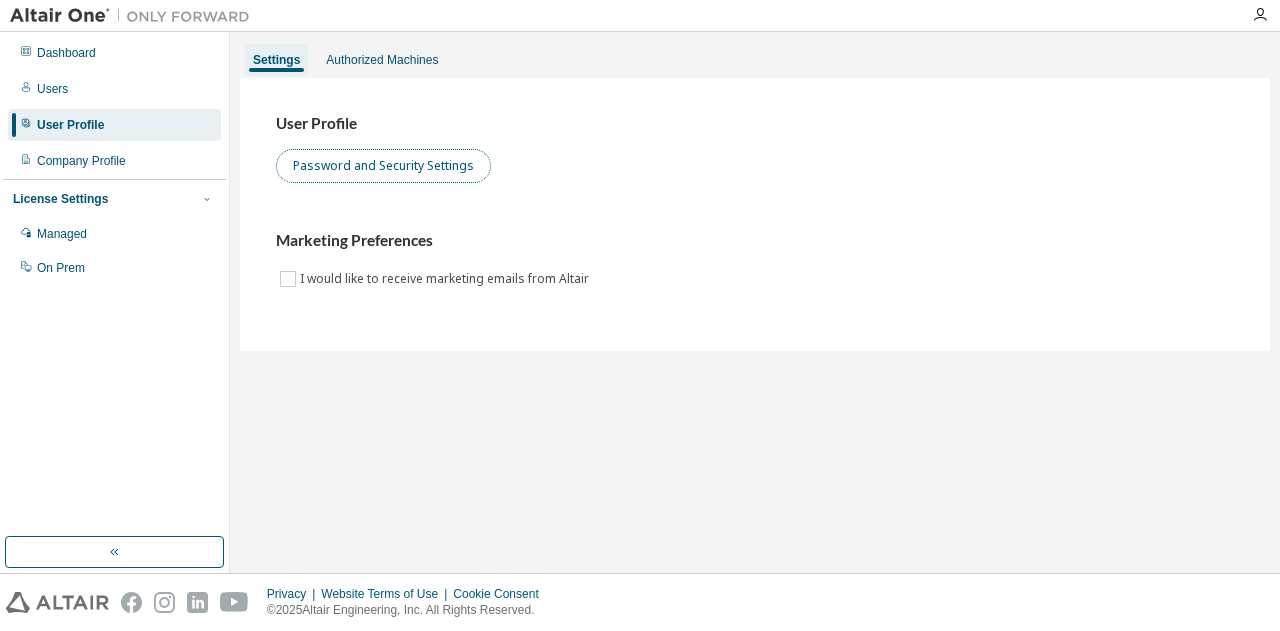 click on "Password and Security Settings" at bounding box center (383, 166) 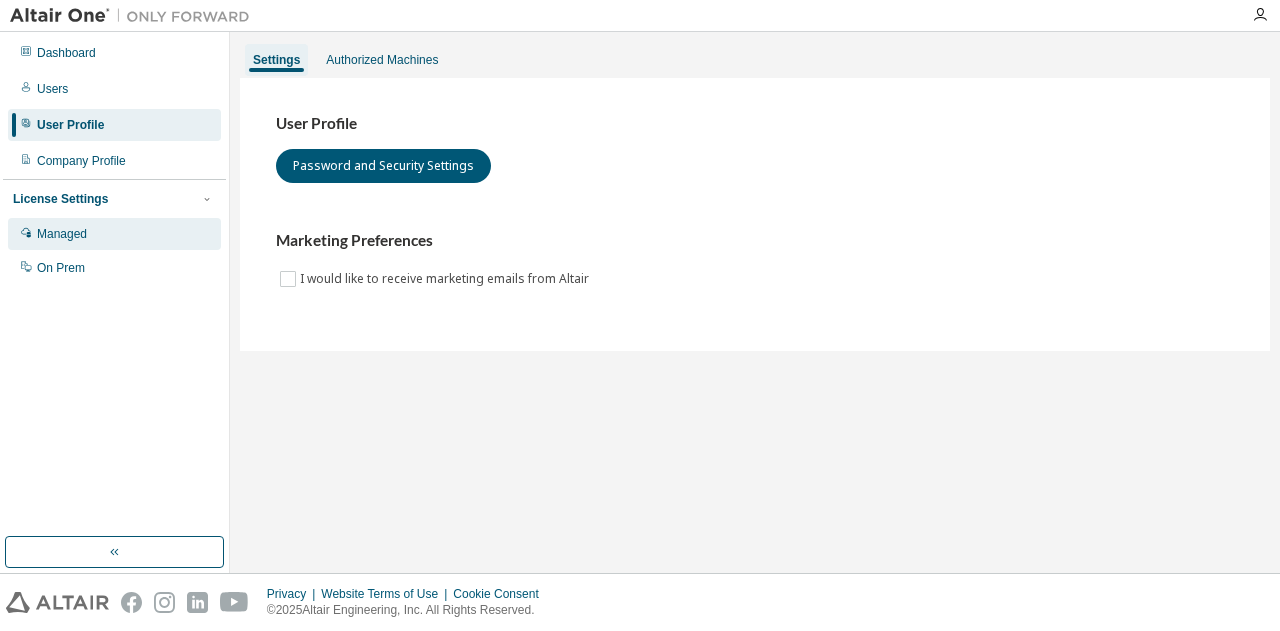 click on "Managed" at bounding box center [114, 234] 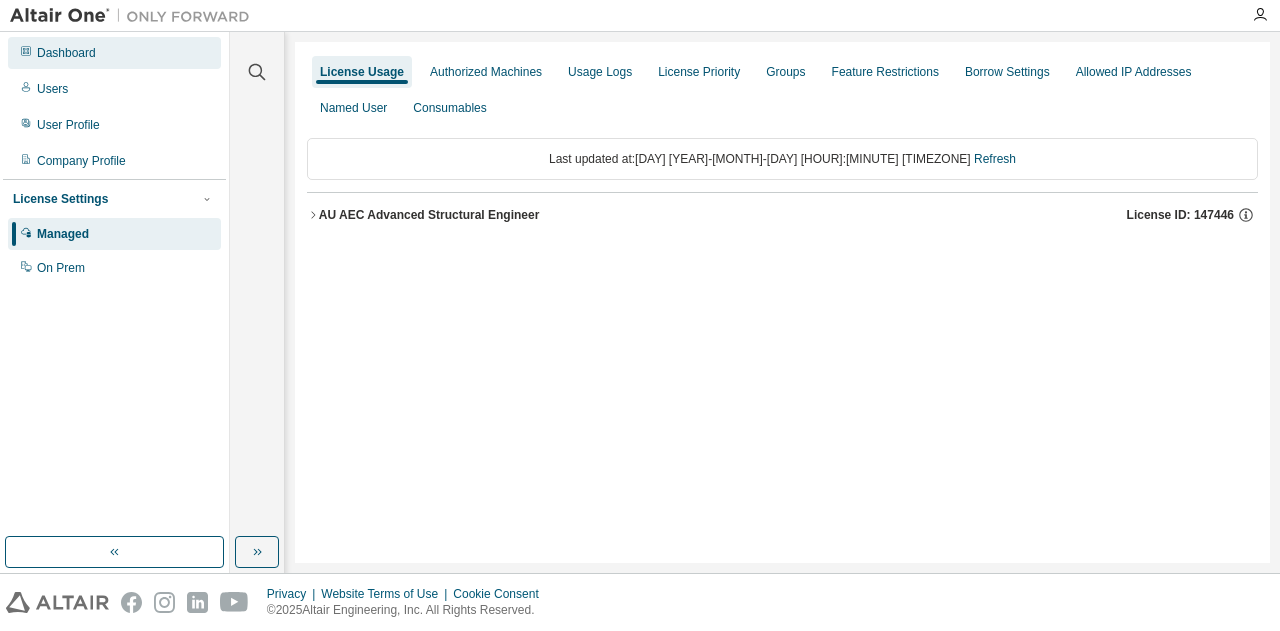 click on "Dashboard" at bounding box center [66, 53] 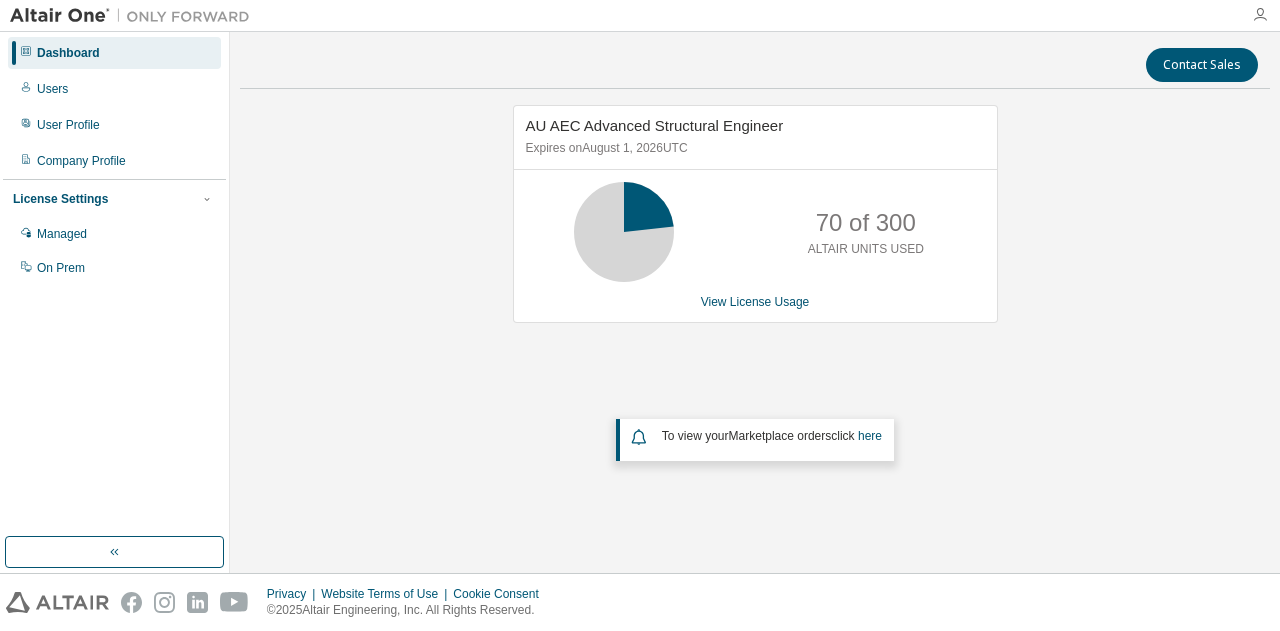 click at bounding box center (1260, 15) 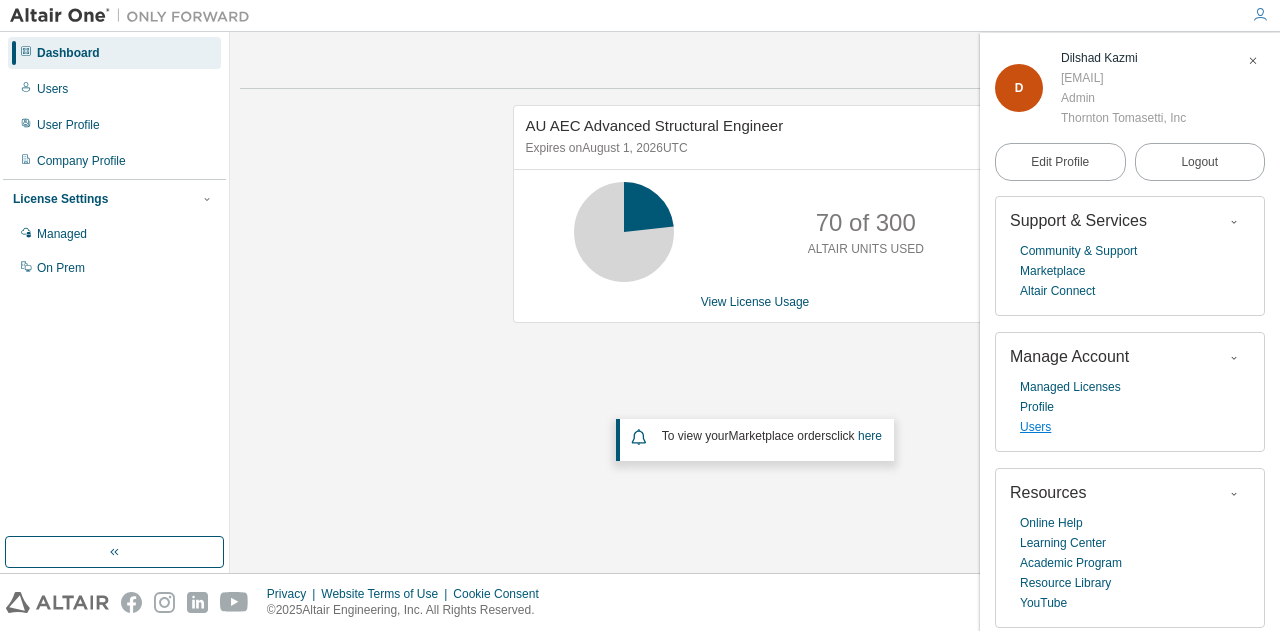 click on "Users" at bounding box center (1035, 427) 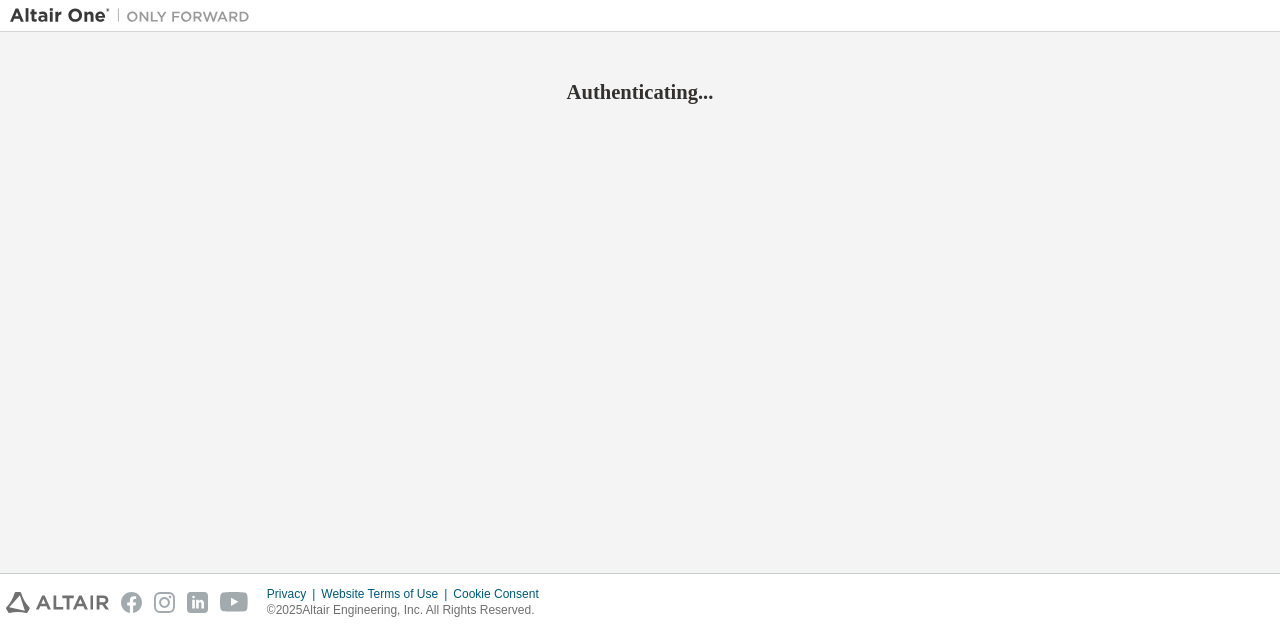 scroll, scrollTop: 0, scrollLeft: 0, axis: both 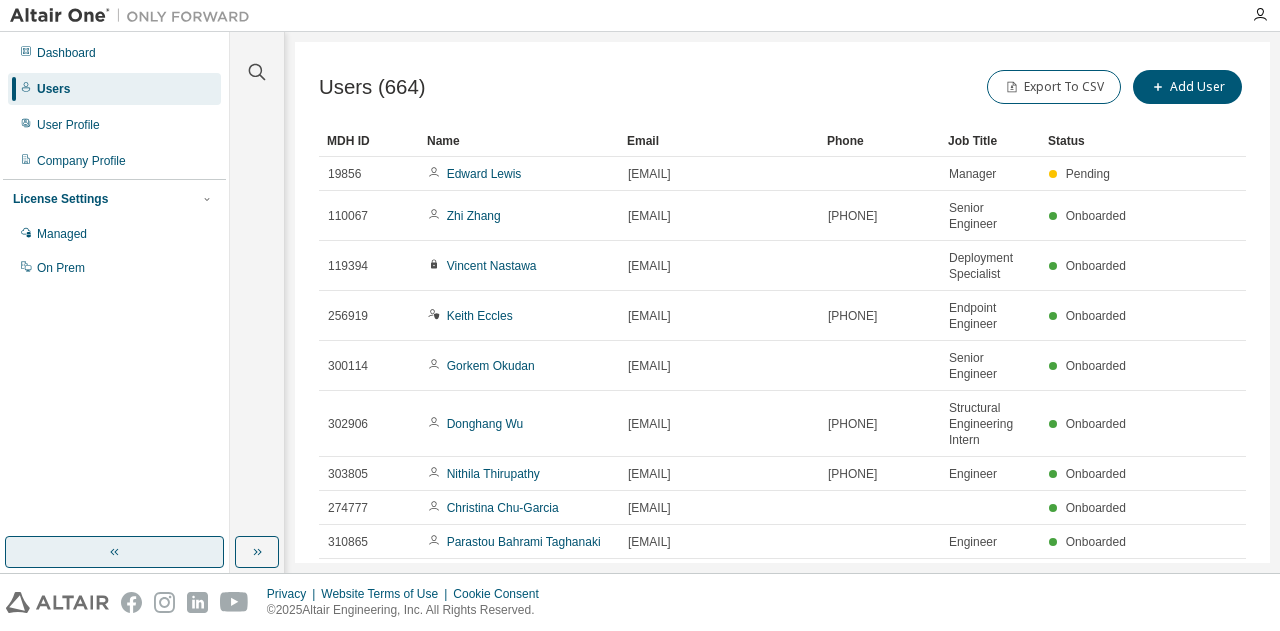 click at bounding box center (114, 552) 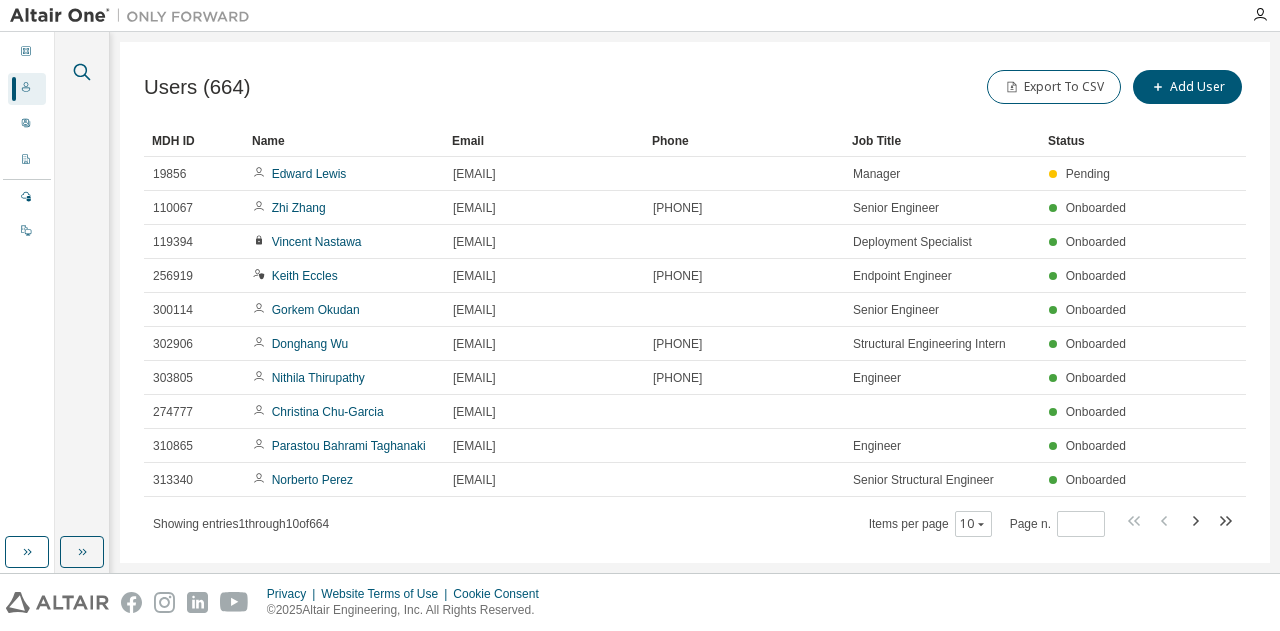 click at bounding box center (82, 72) 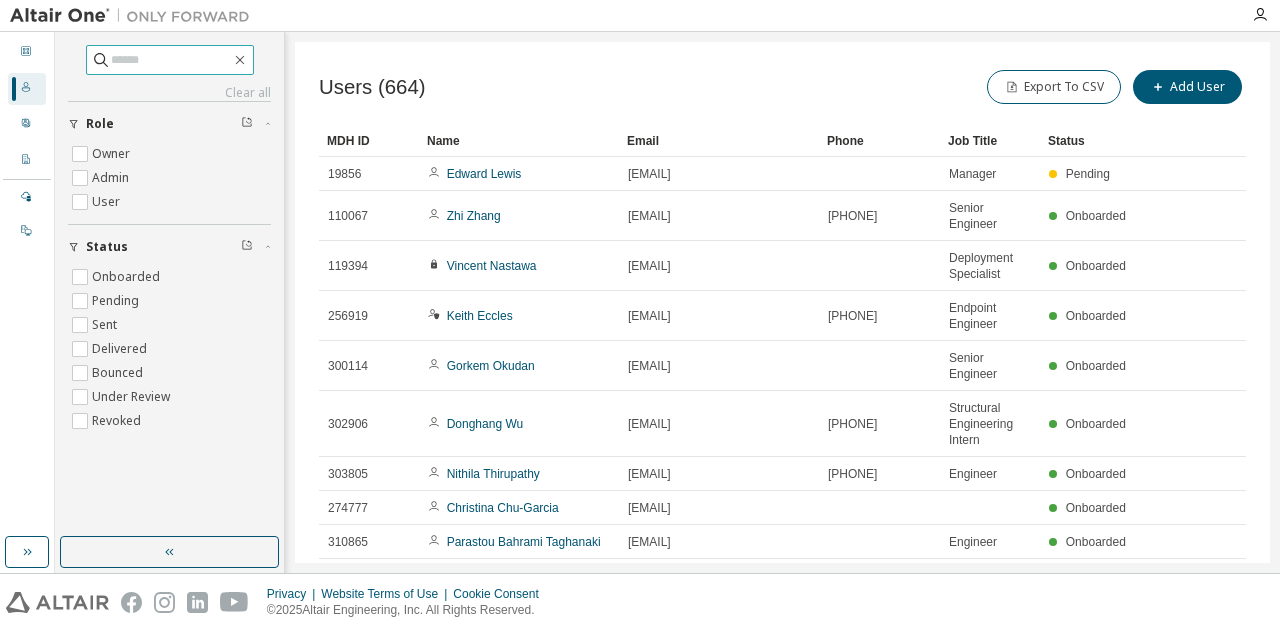 click at bounding box center (170, 60) 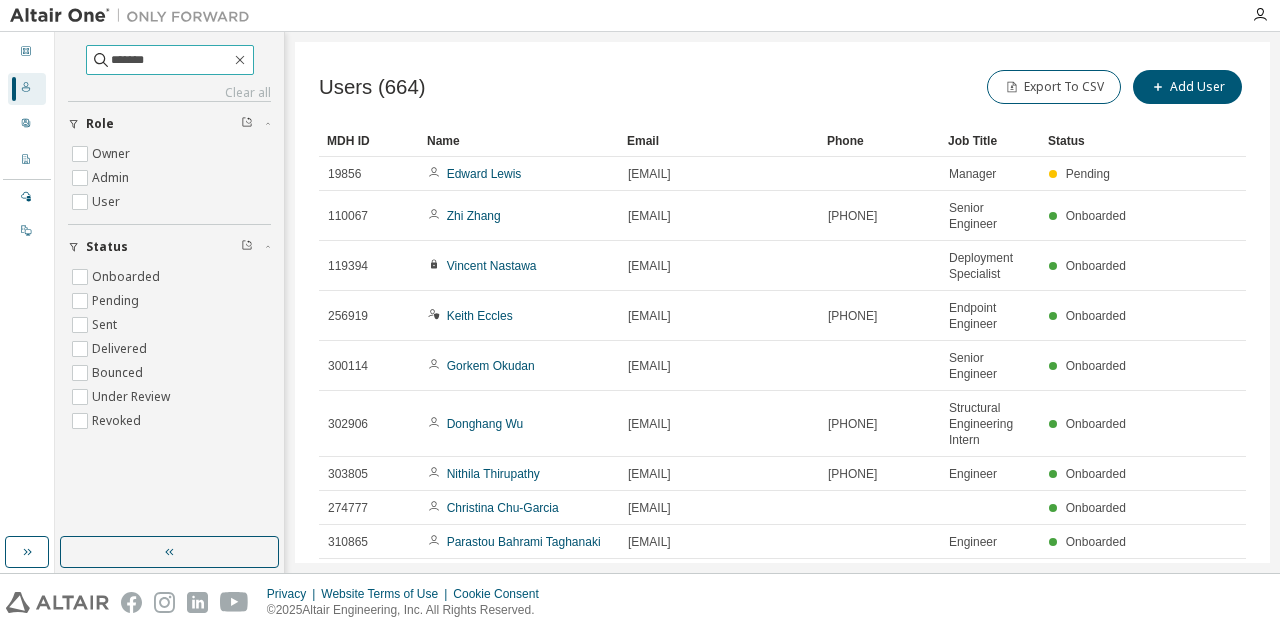 type on "*******" 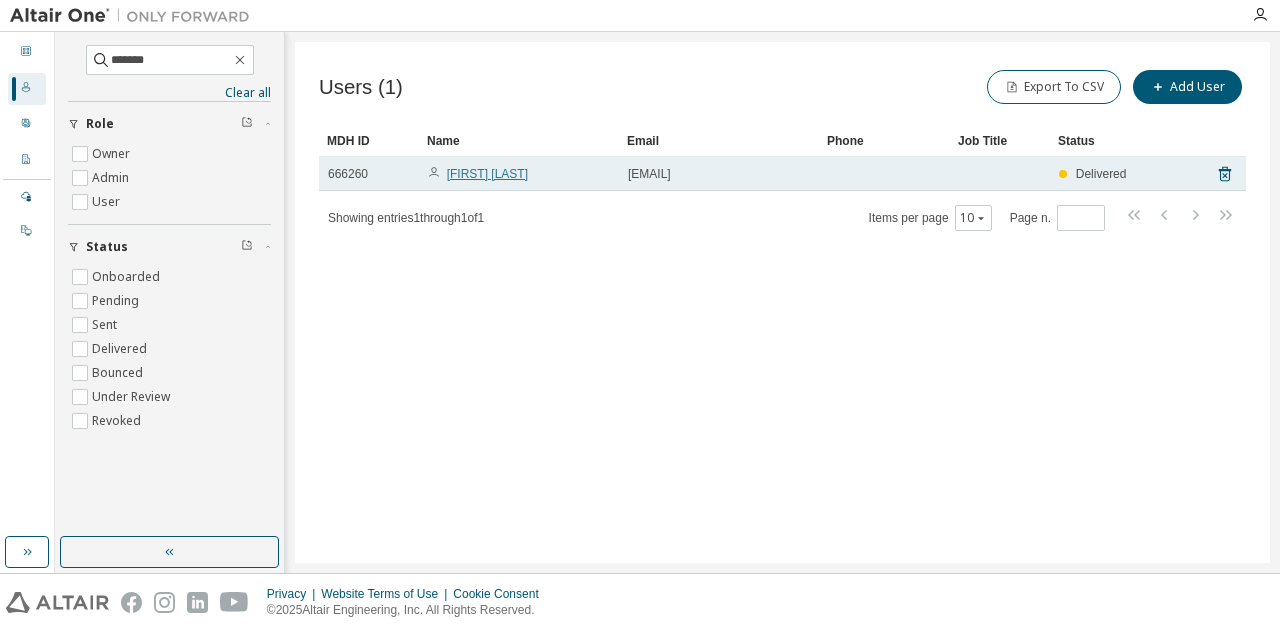 click on "[FIRST] [LAST]" at bounding box center [487, 174] 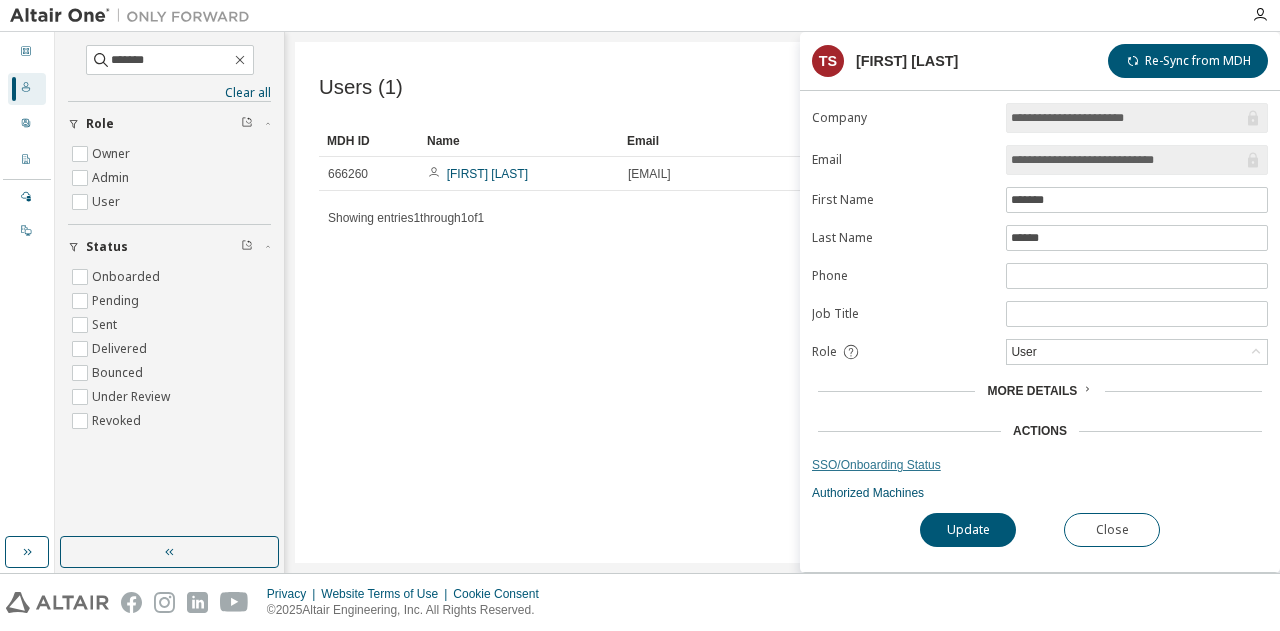 click on "SSO/Onboarding Status" at bounding box center (1040, 465) 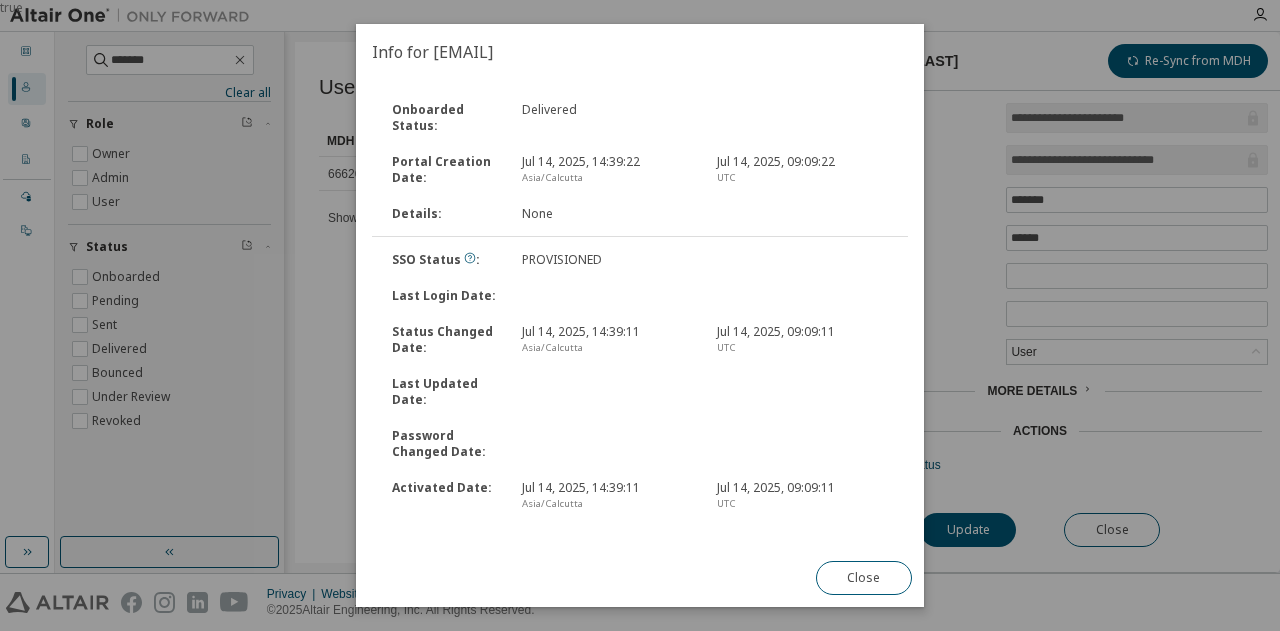 click on "true" at bounding box center (640, 315) 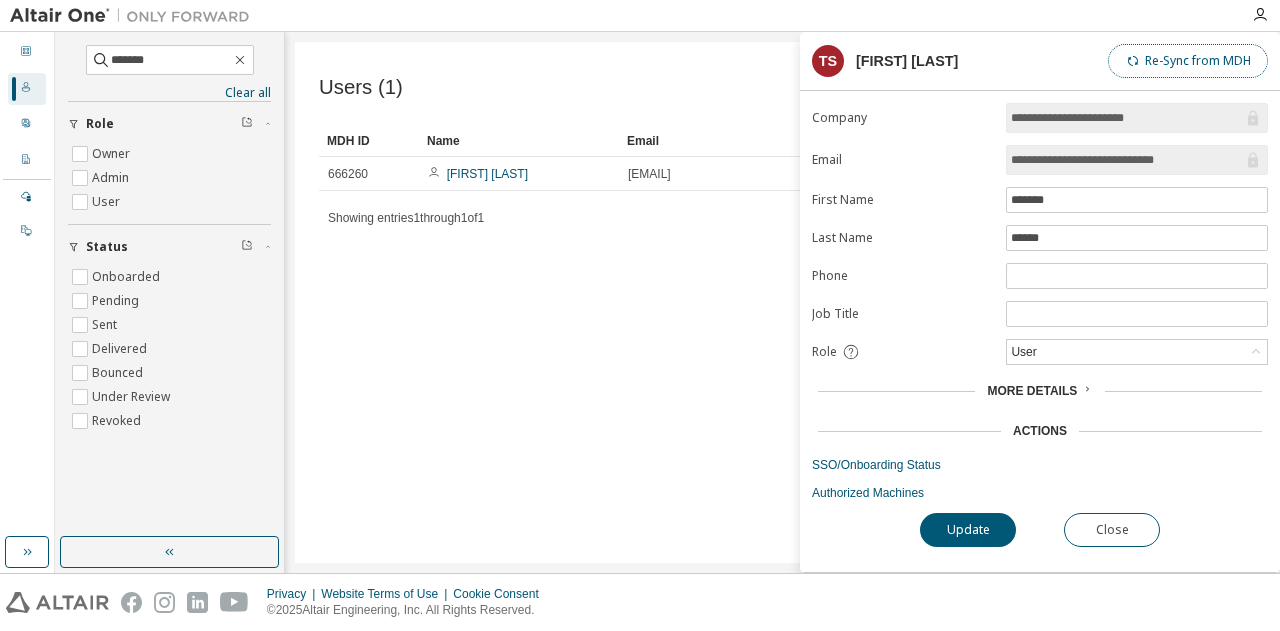 click on "Re-Sync from MDH" at bounding box center [1188, 61] 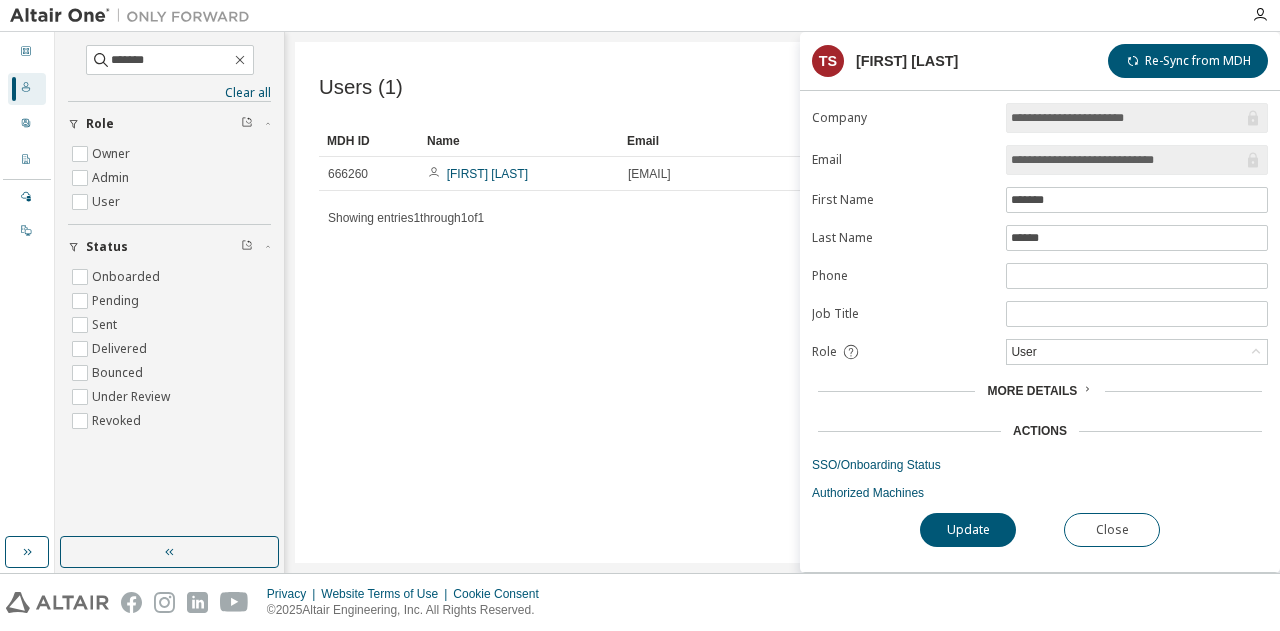 click on "Actions" at bounding box center [1040, 431] 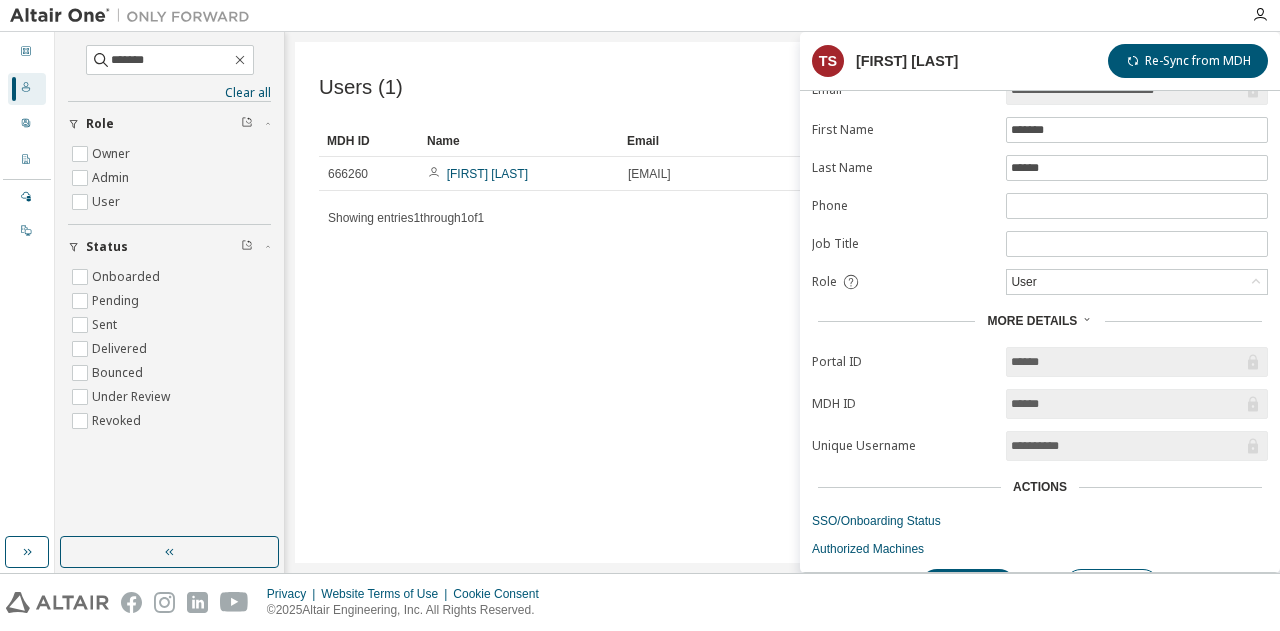 scroll, scrollTop: 111, scrollLeft: 0, axis: vertical 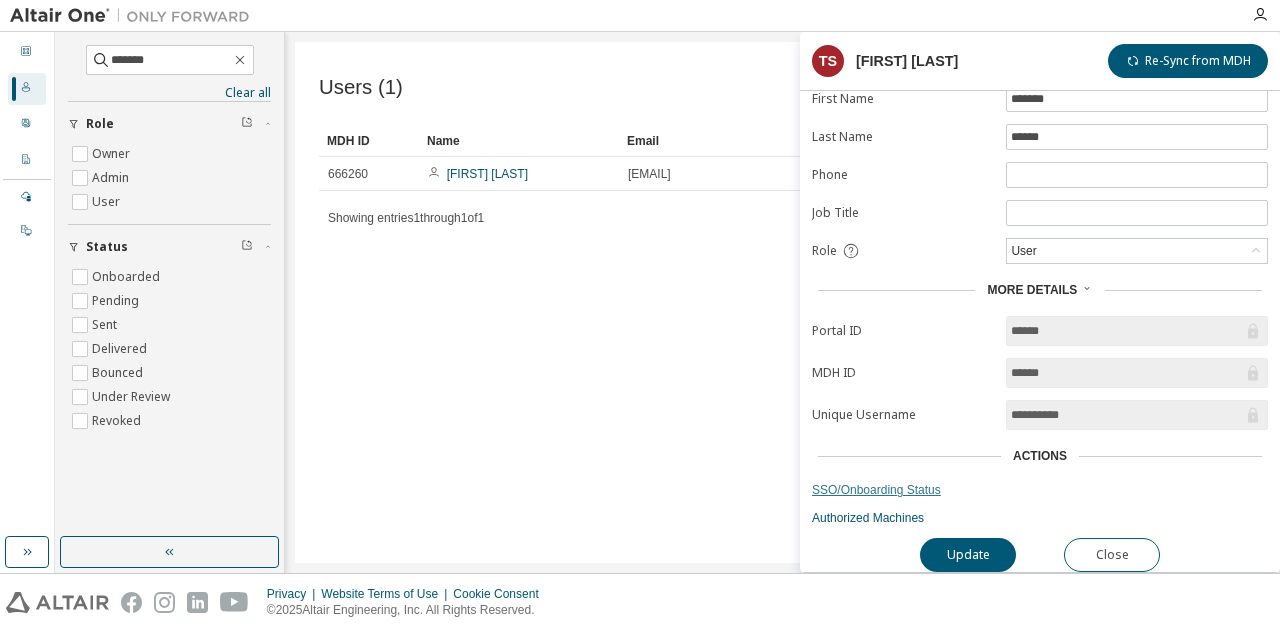 click on "SSO/Onboarding Status" at bounding box center [1040, 490] 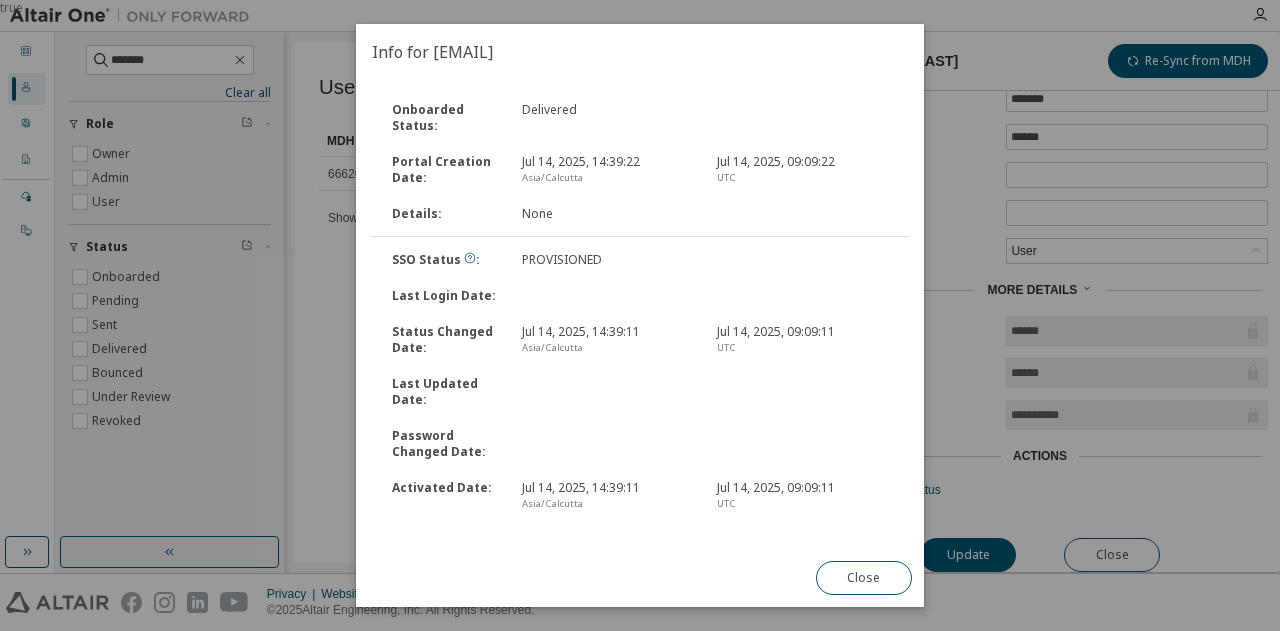 click on "PROVISIONED" at bounding box center (607, 260) 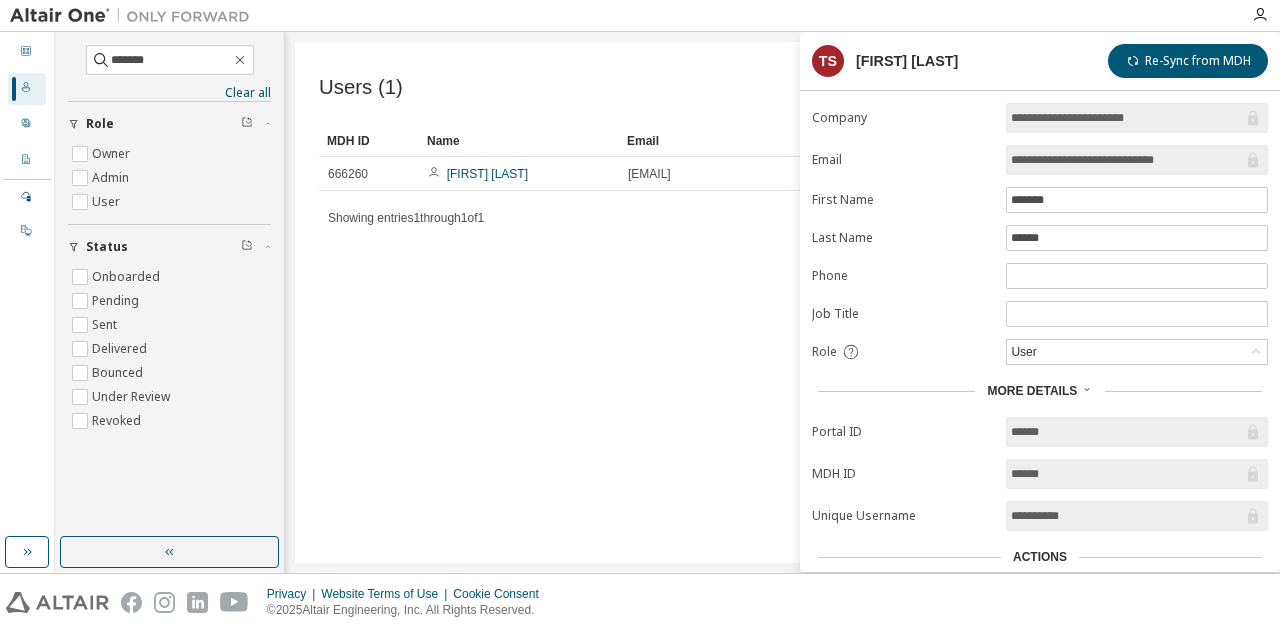scroll, scrollTop: 111, scrollLeft: 0, axis: vertical 